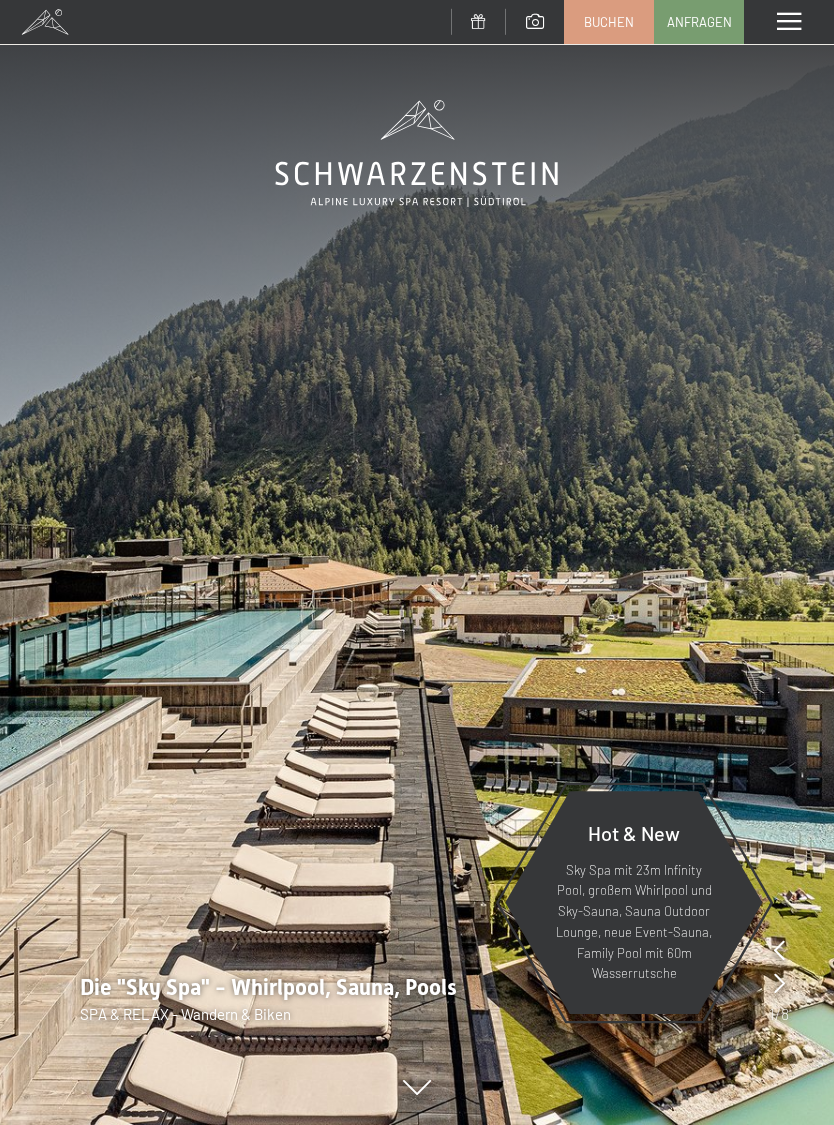 scroll, scrollTop: 0, scrollLeft: 0, axis: both 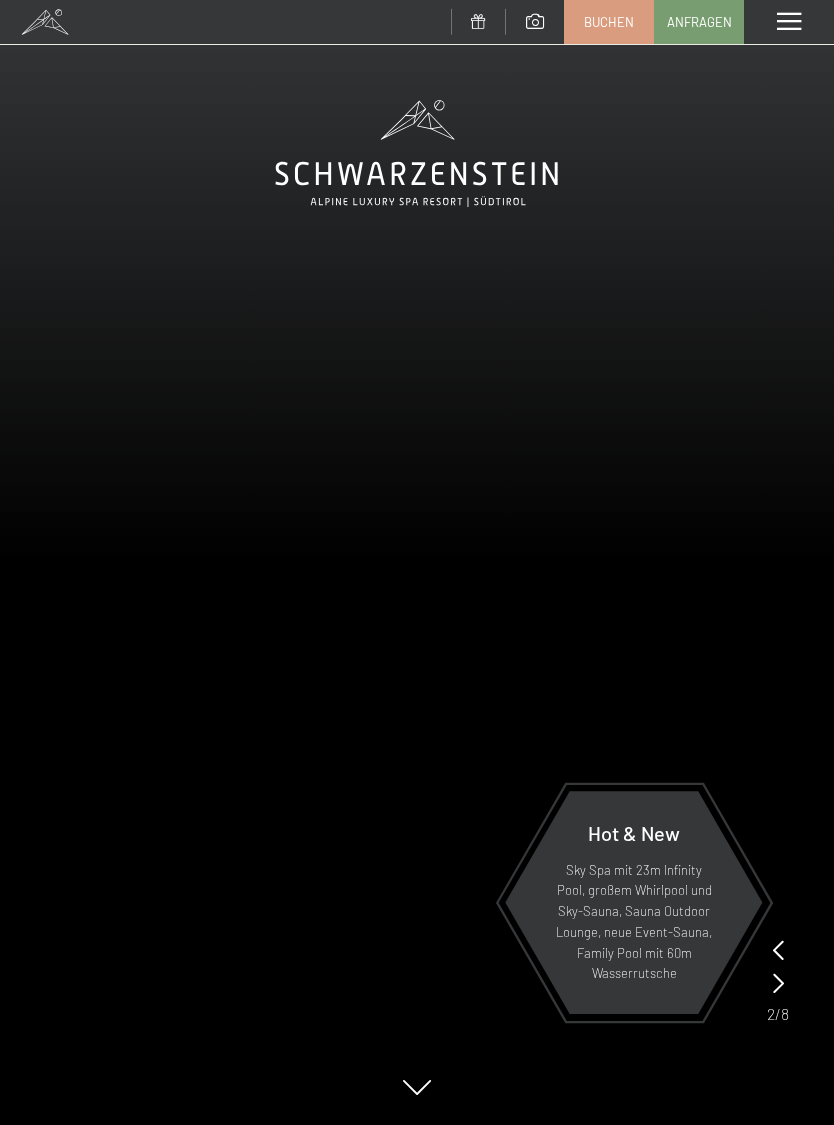 click on "Buchen" at bounding box center [609, 22] 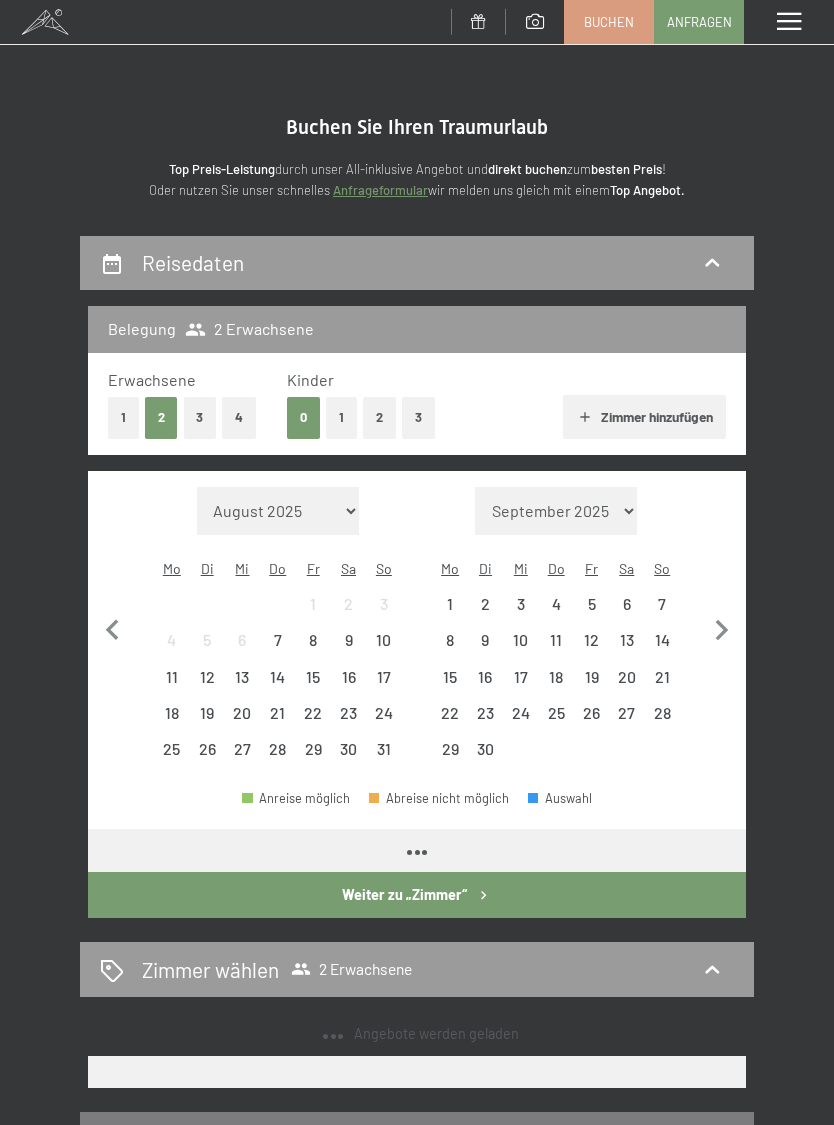 scroll, scrollTop: 0, scrollLeft: 0, axis: both 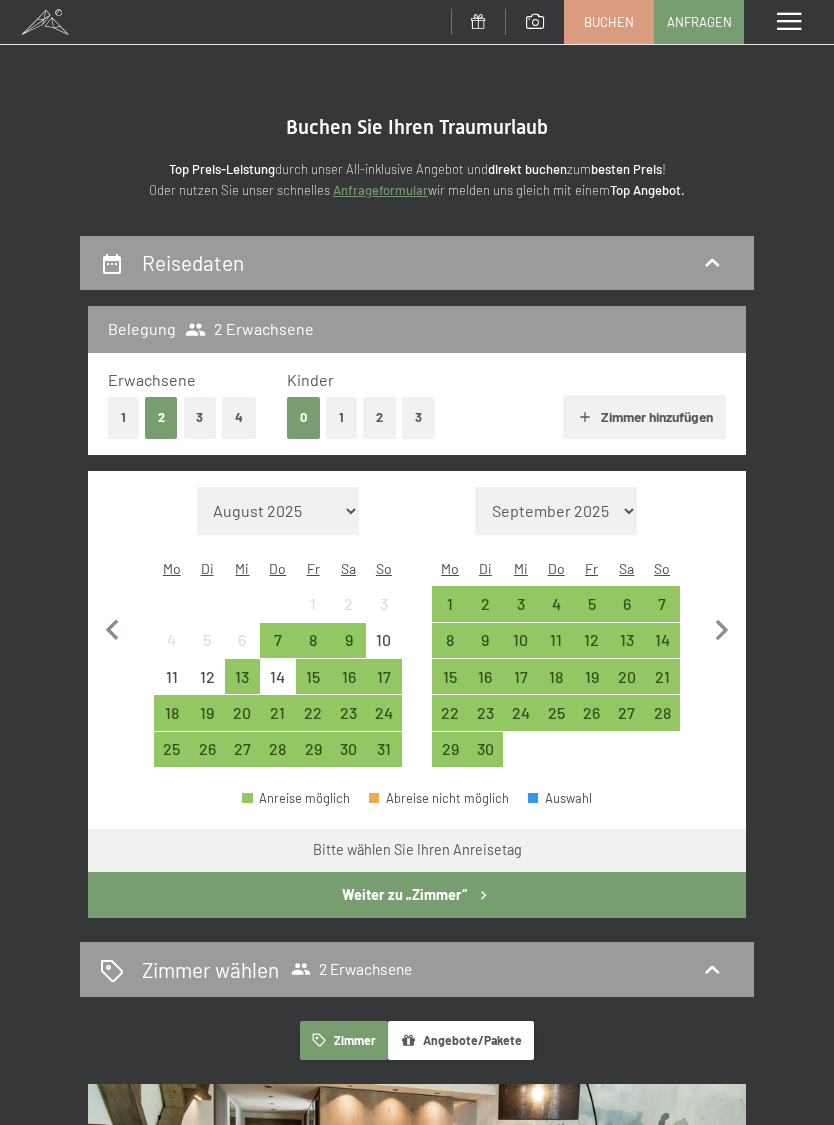 click 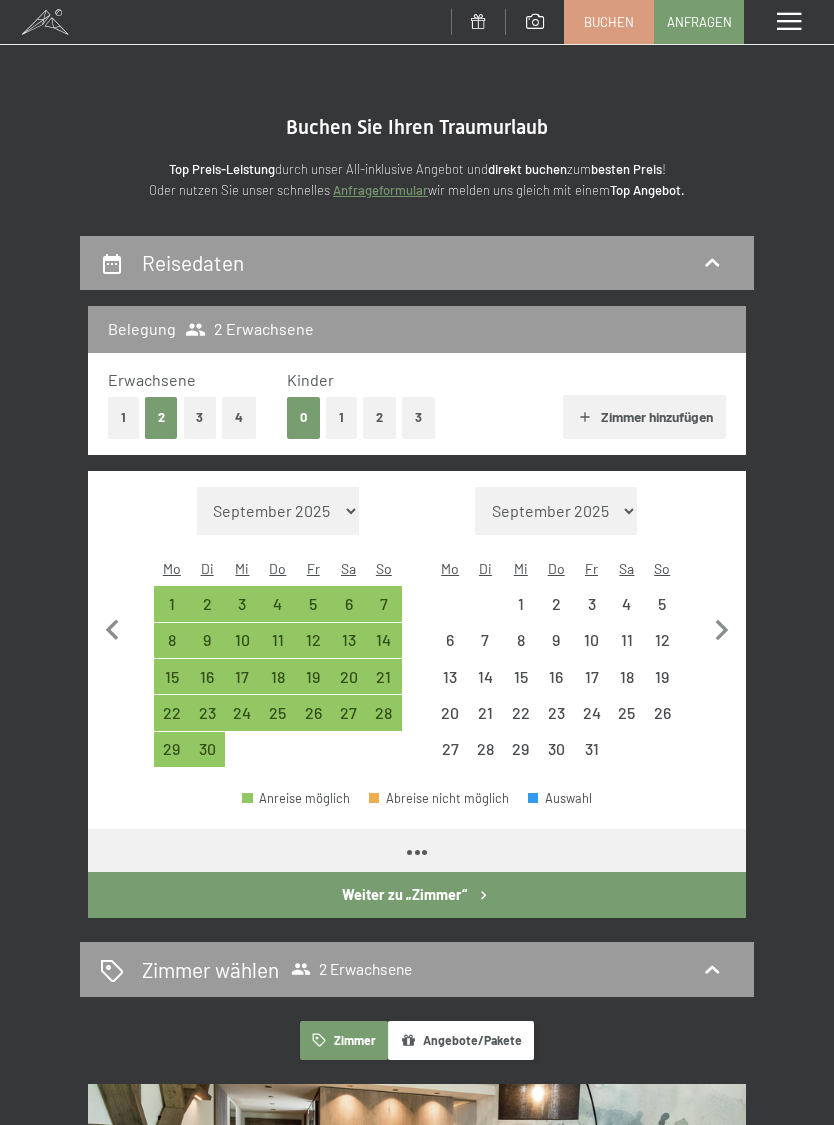 click 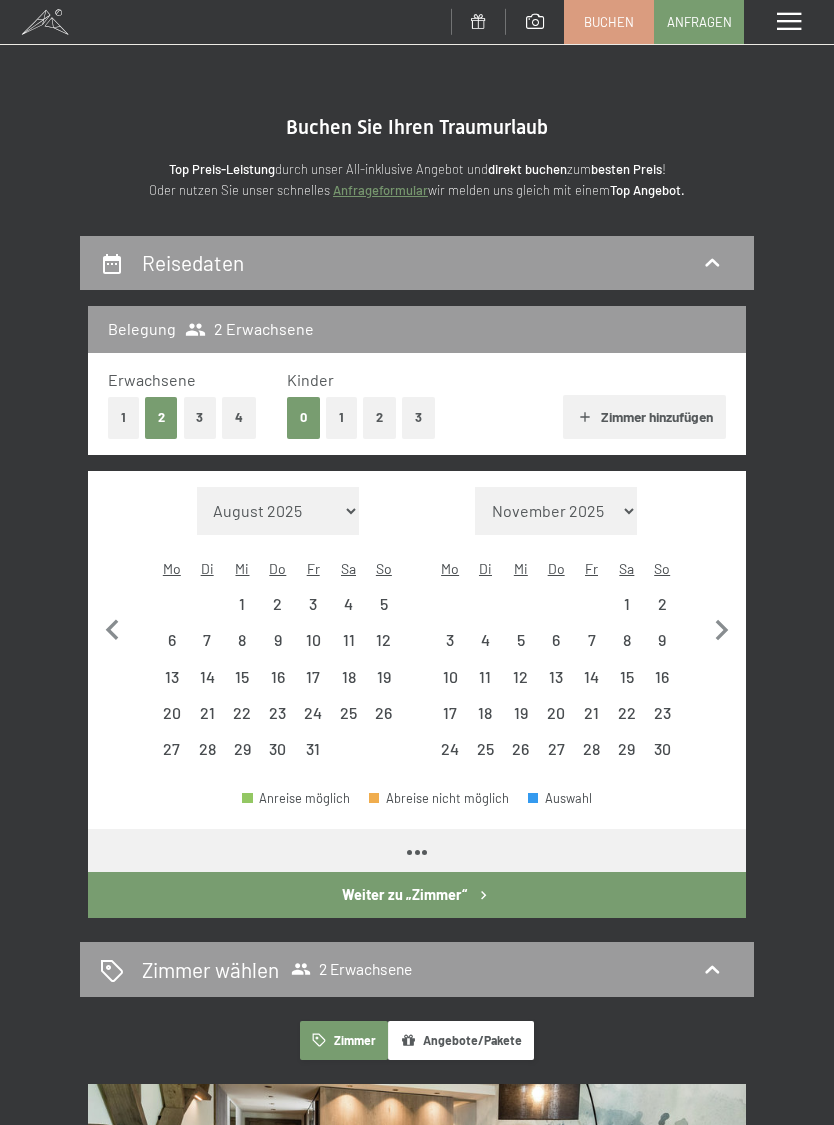 click 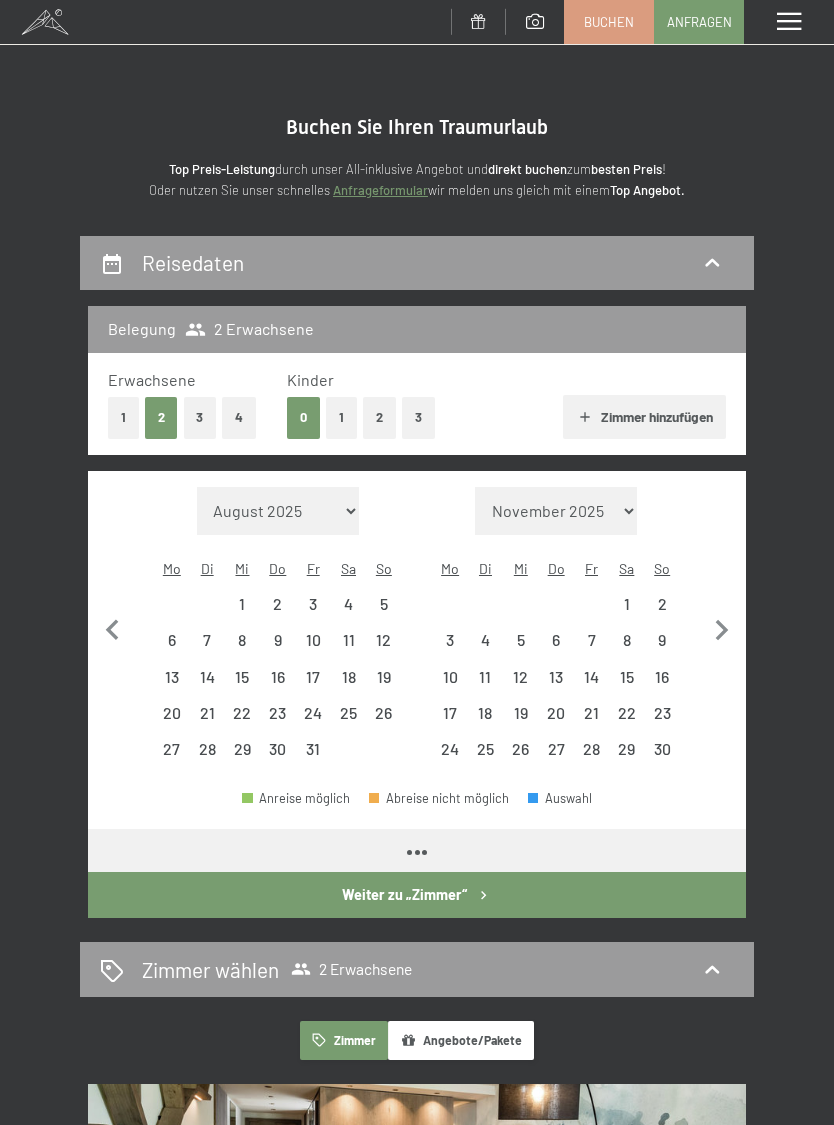 select on "2025-12-01" 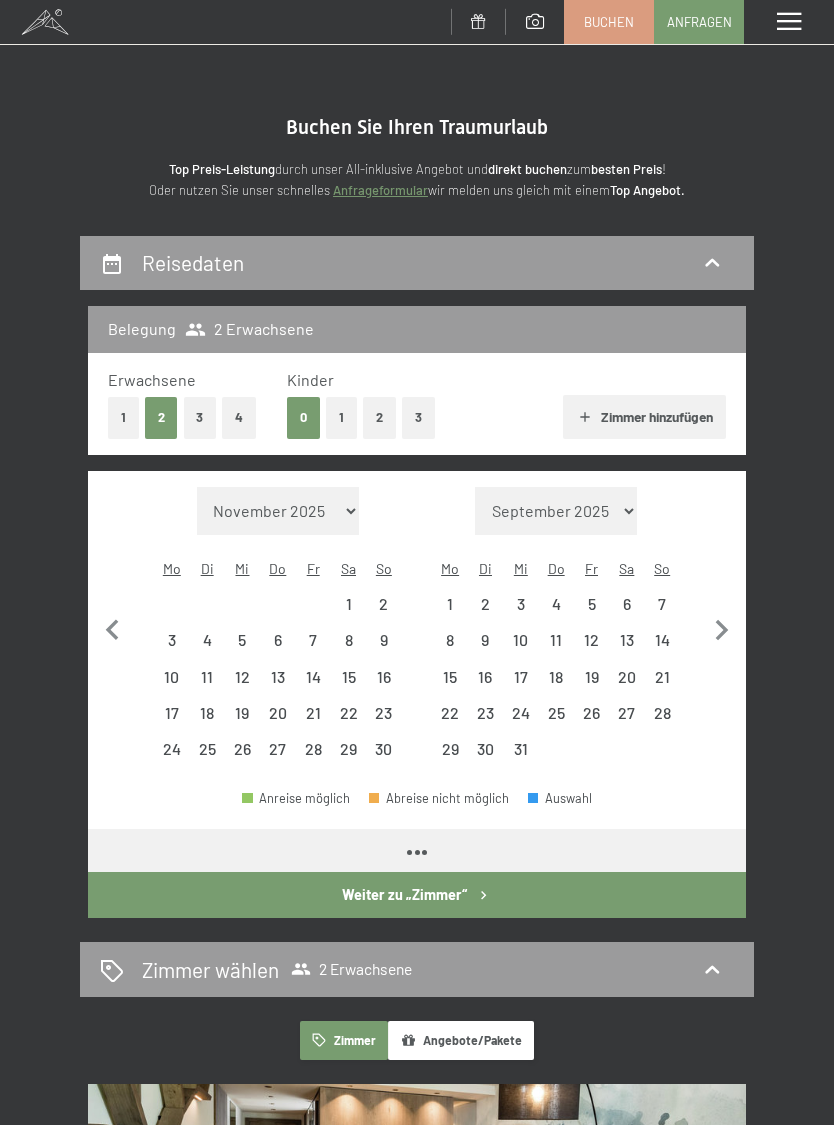 select on "2025-11-01" 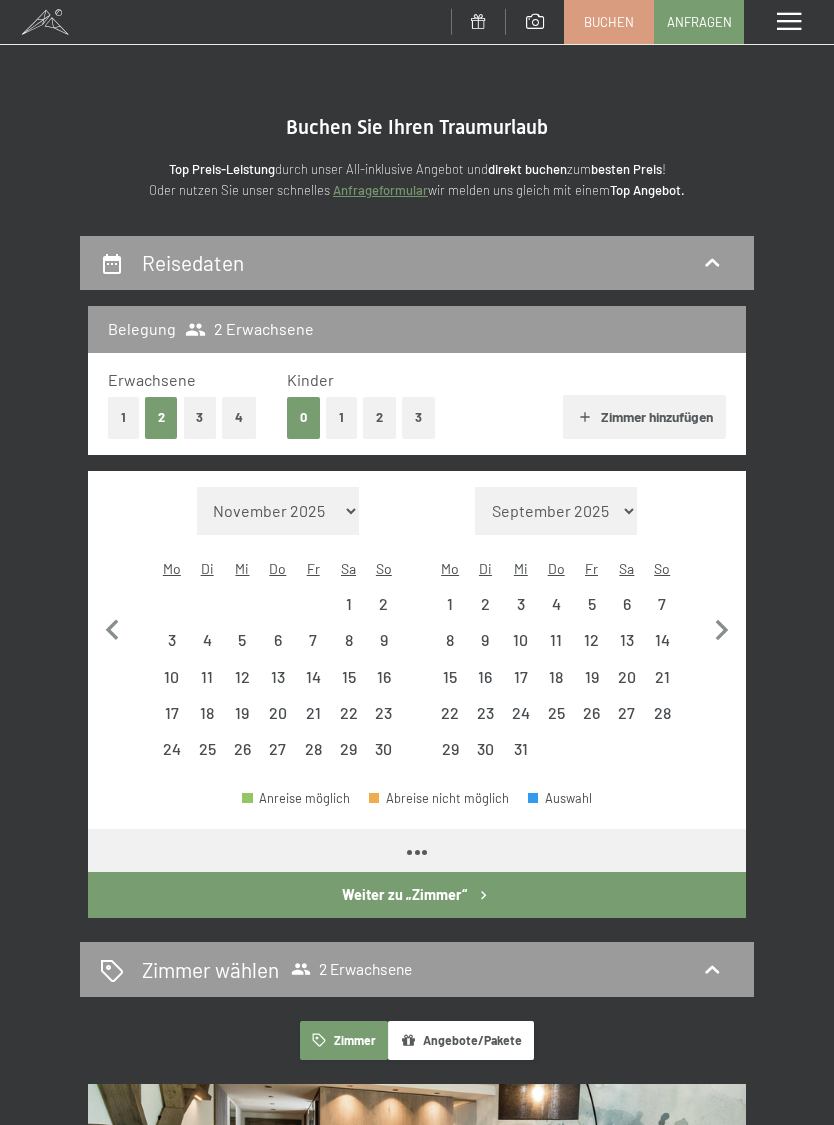 select on "2025-12-01" 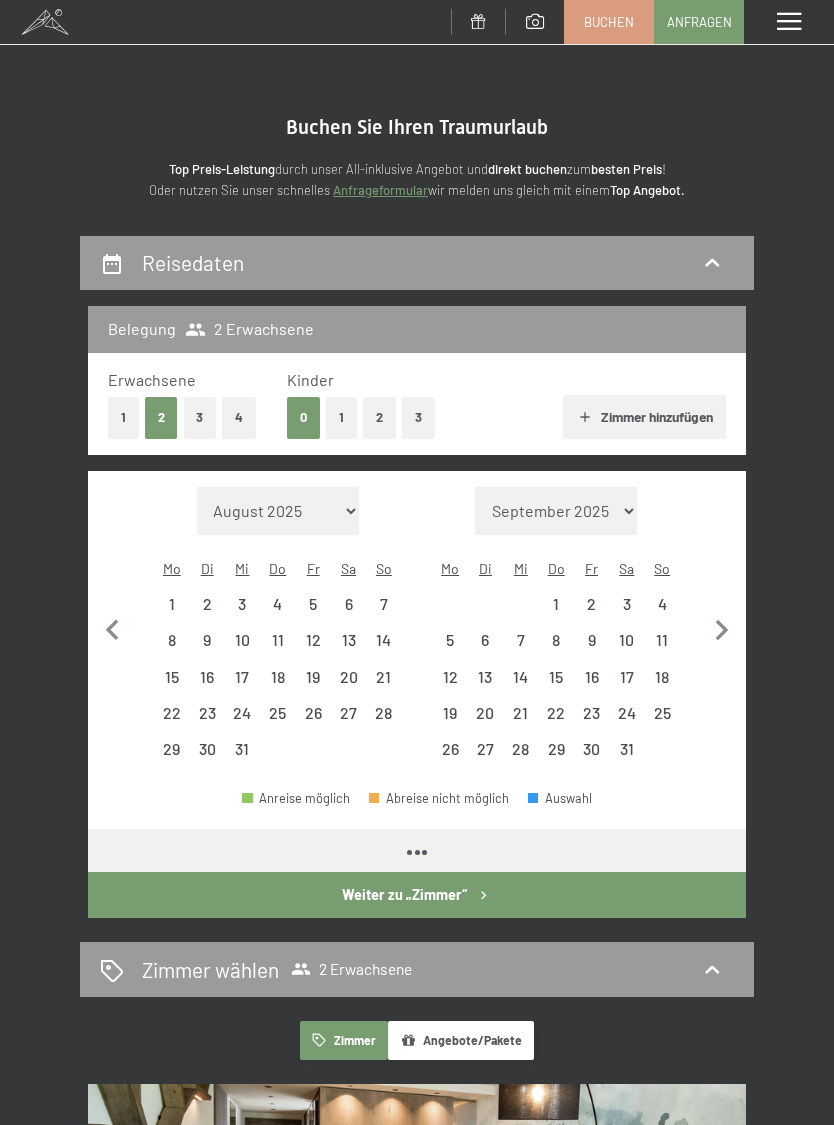 select on "2025-12-01" 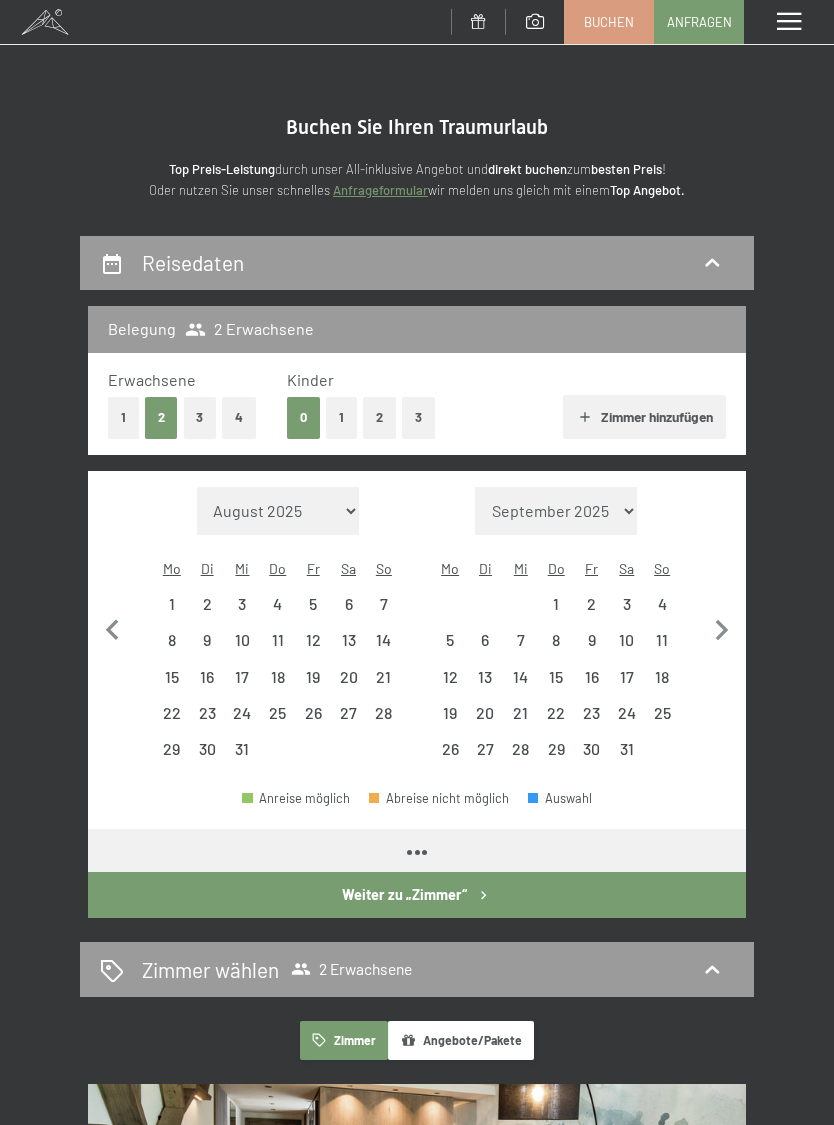 select on "2026-01-01" 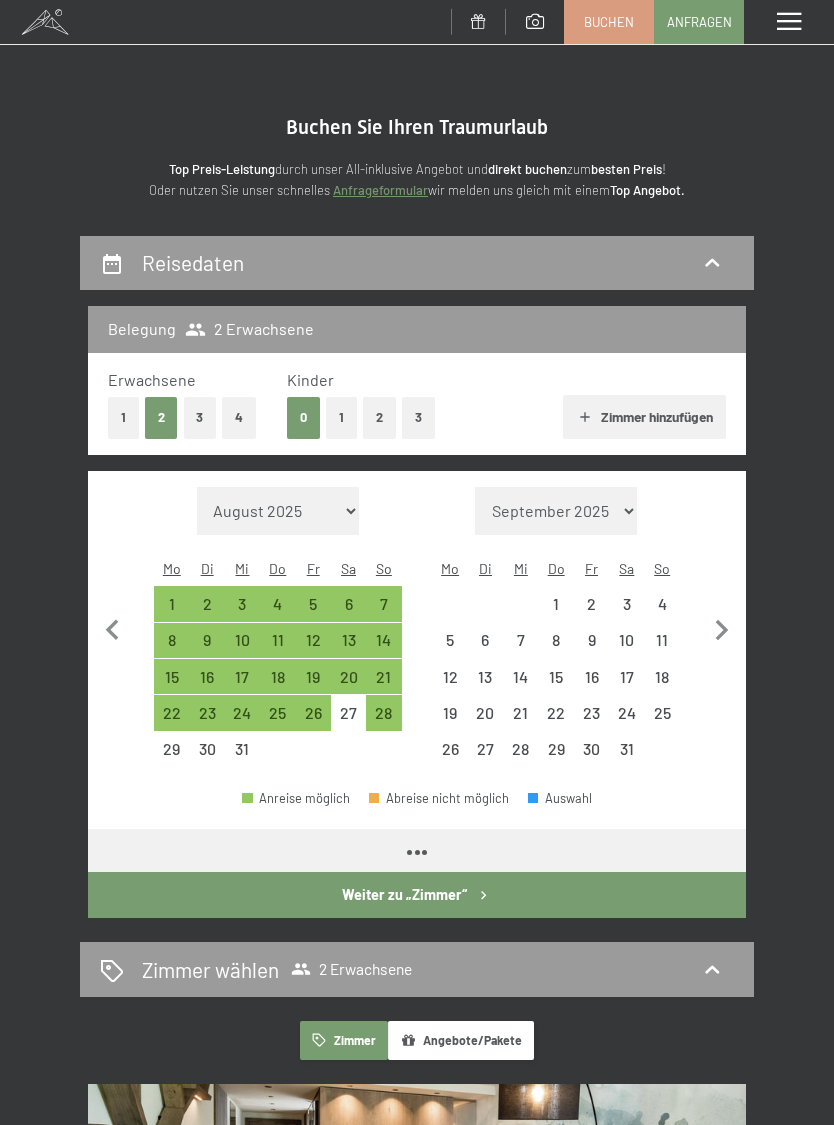 click 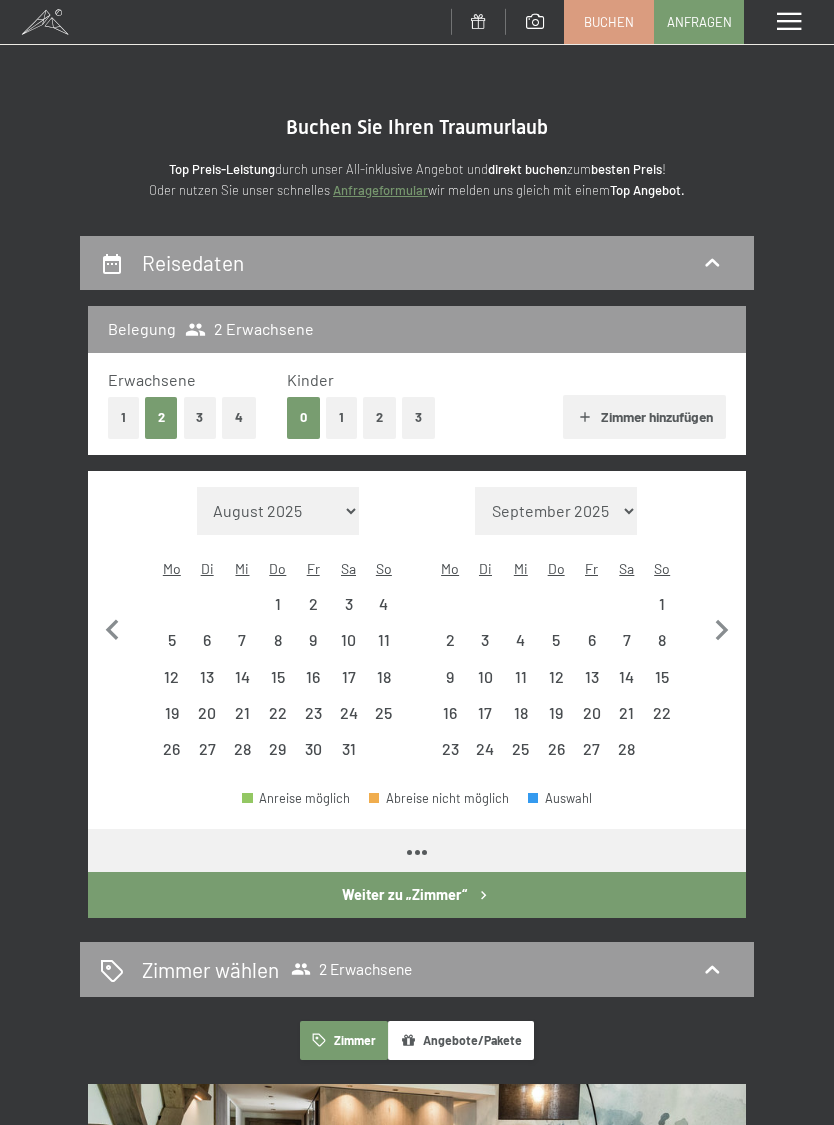 select on "2026-01-01" 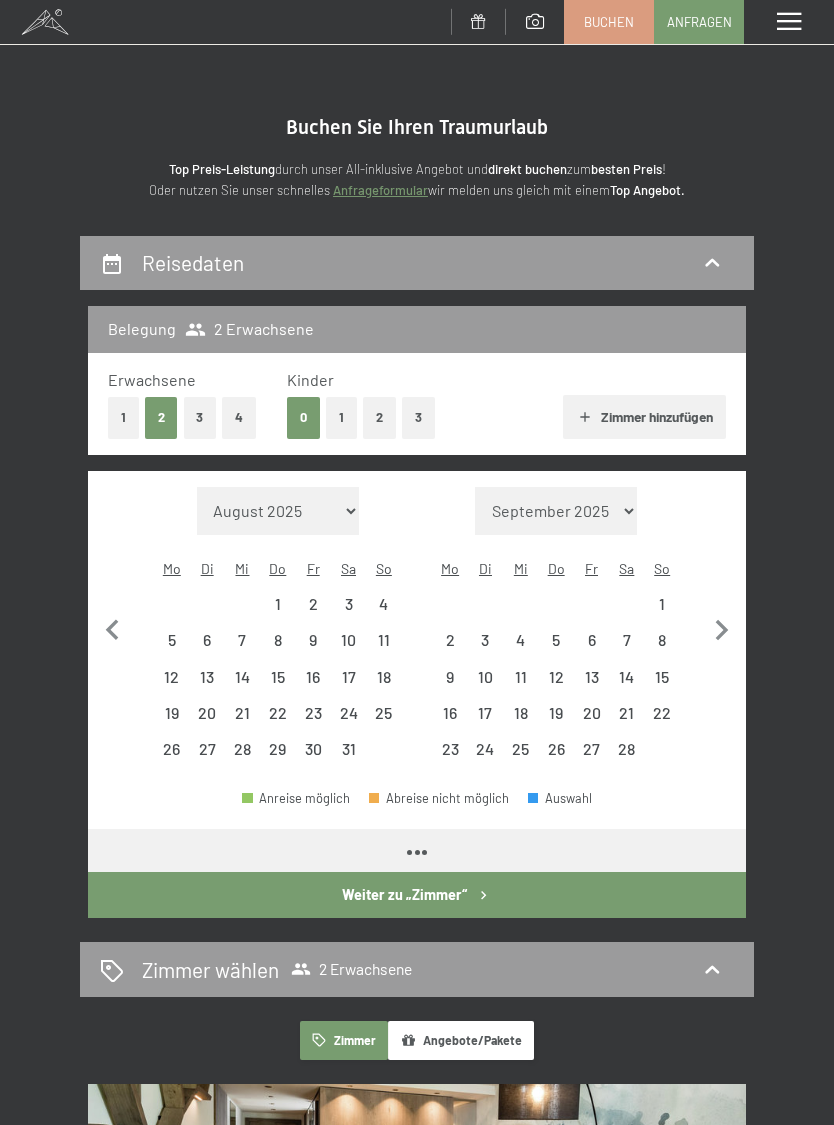 select on "2026-02-01" 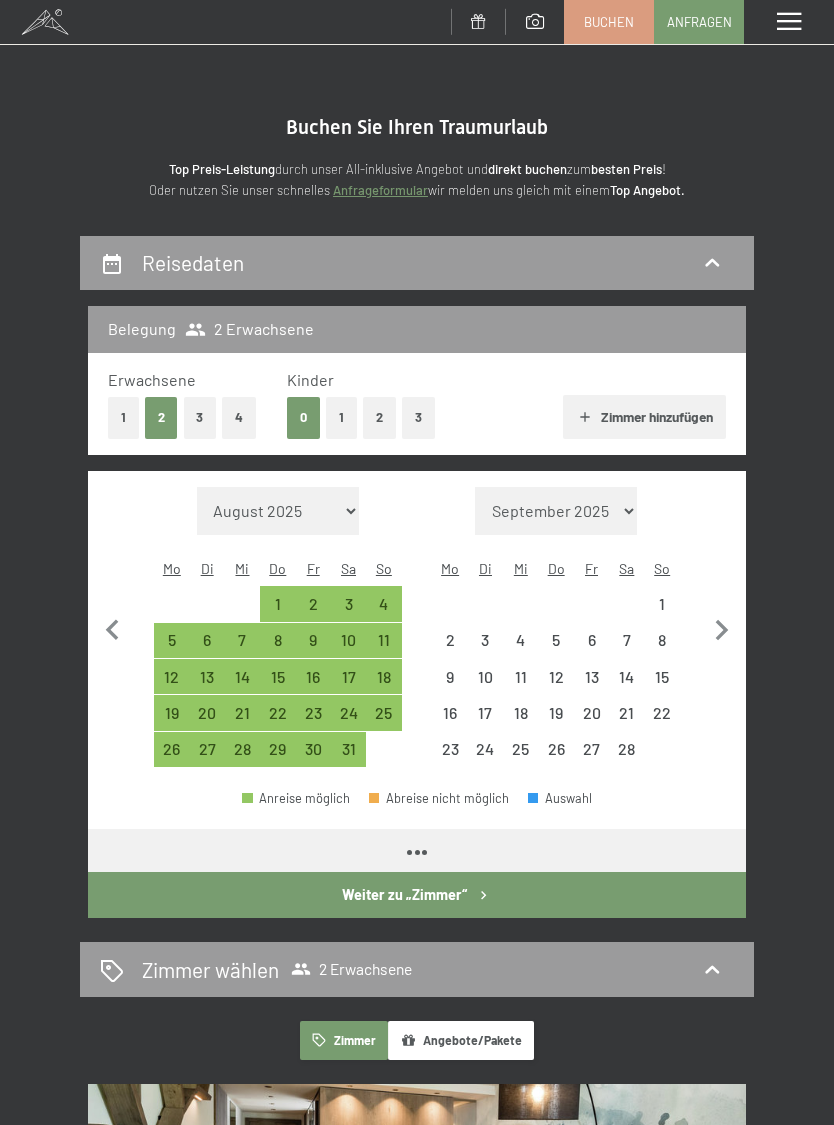 select on "2026-01-01" 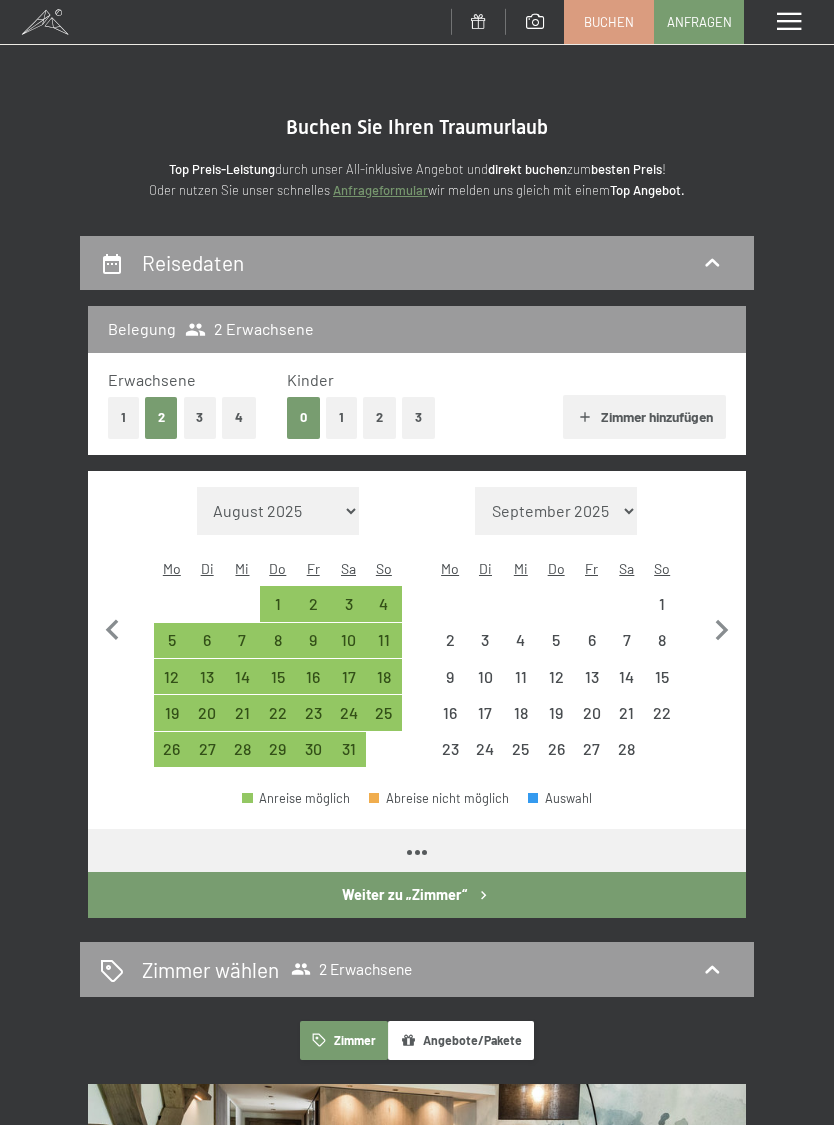 select on "2026-02-01" 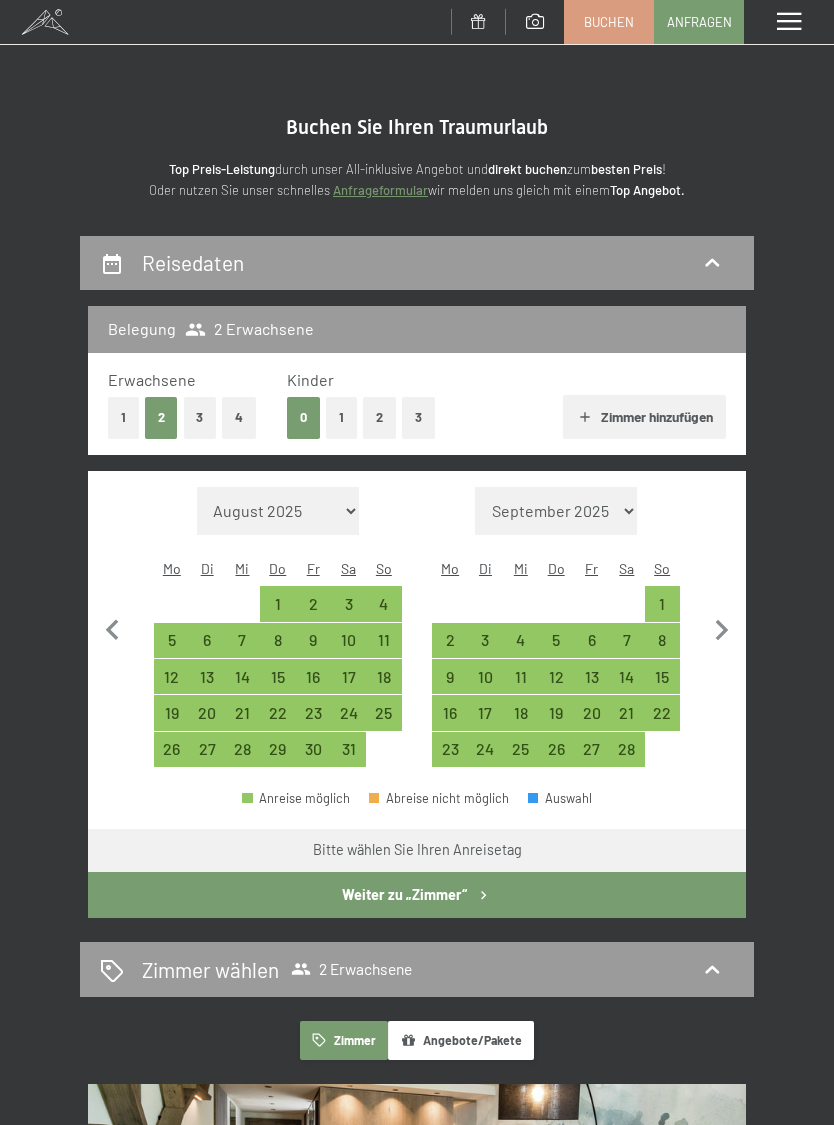 click on "8" at bounding box center [662, 647] 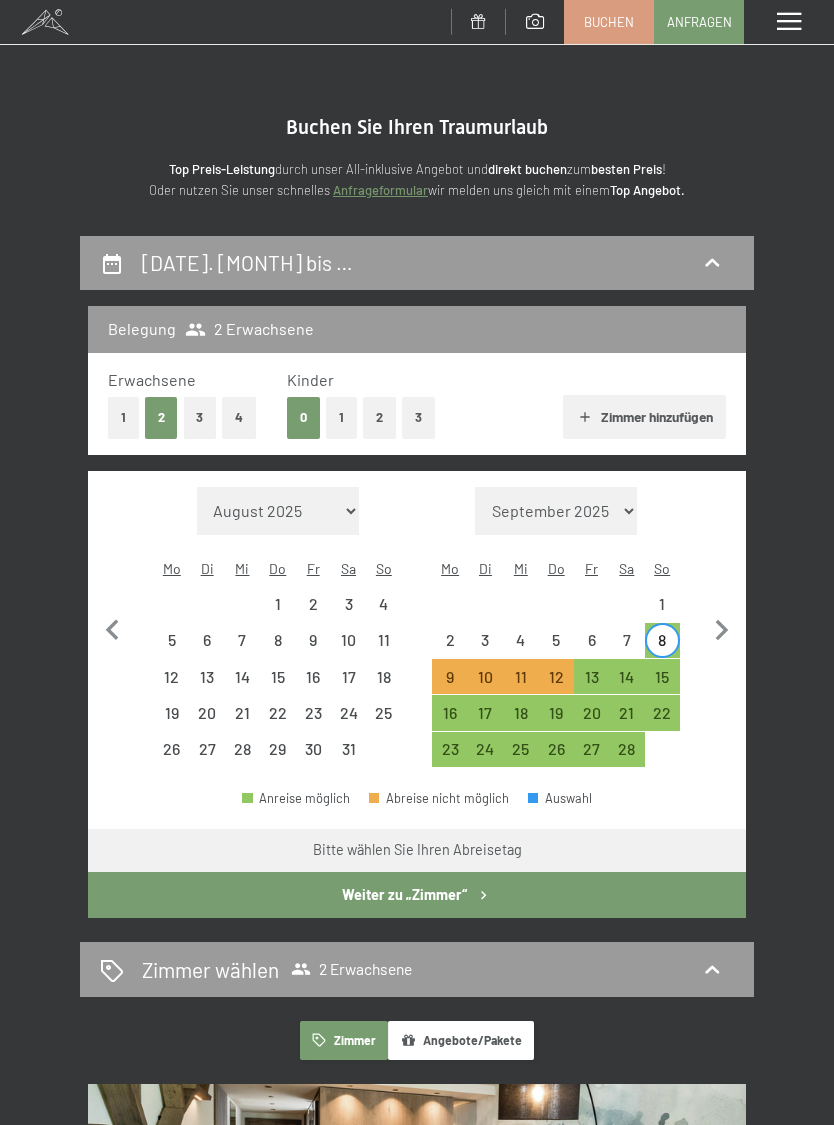 click on "15" at bounding box center [662, 684] 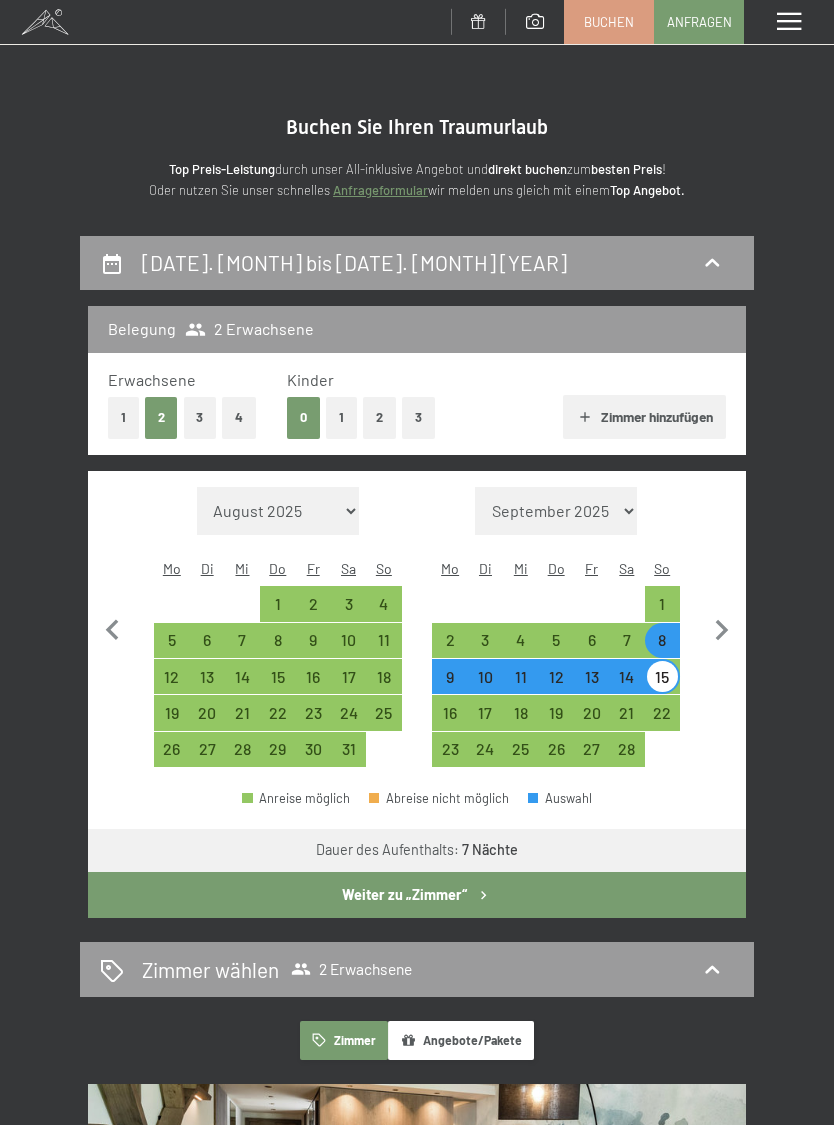 click on "Weiter zu „Zimmer“" at bounding box center (417, 895) 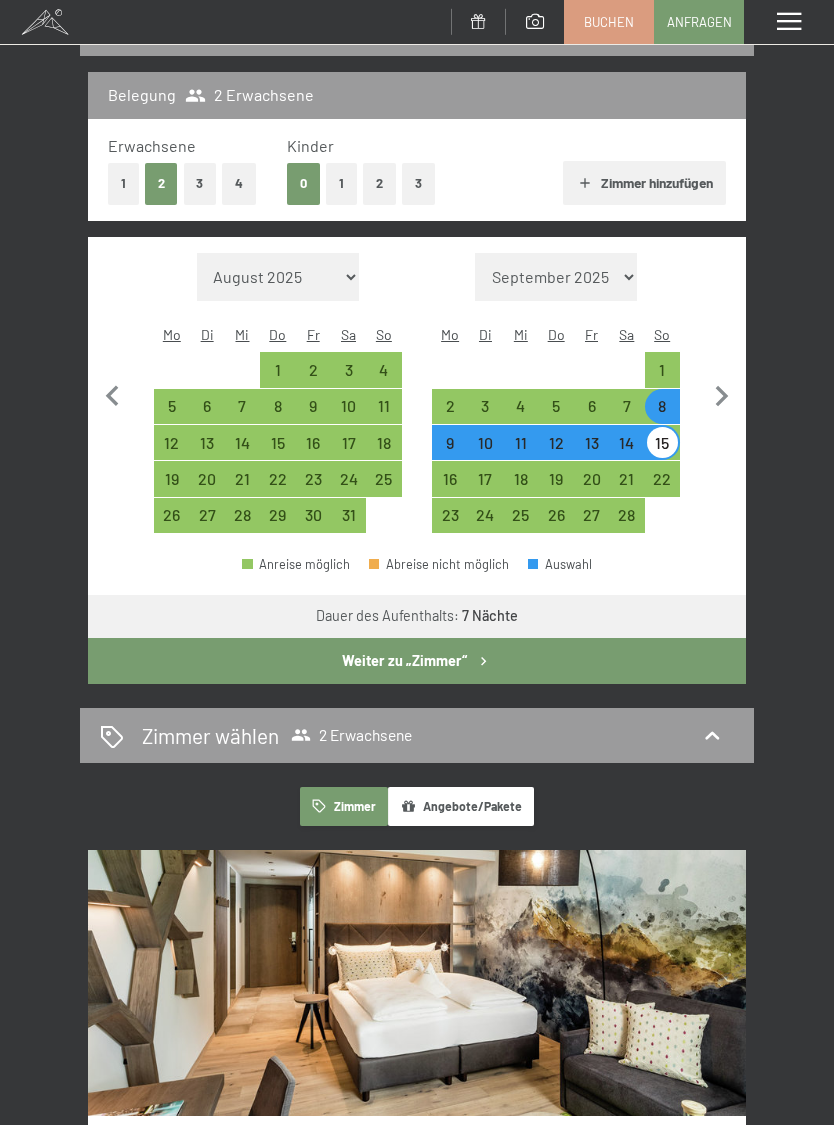 select on "2026-01-01" 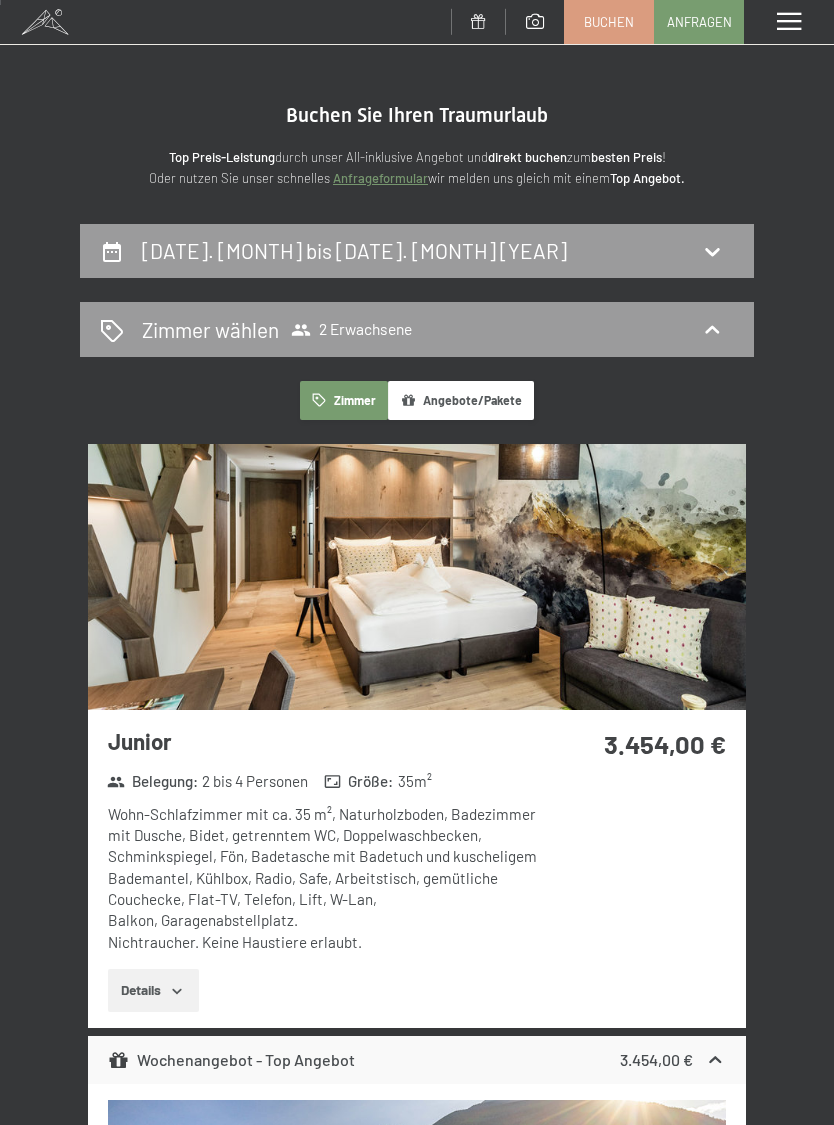 scroll, scrollTop: 0, scrollLeft: 0, axis: both 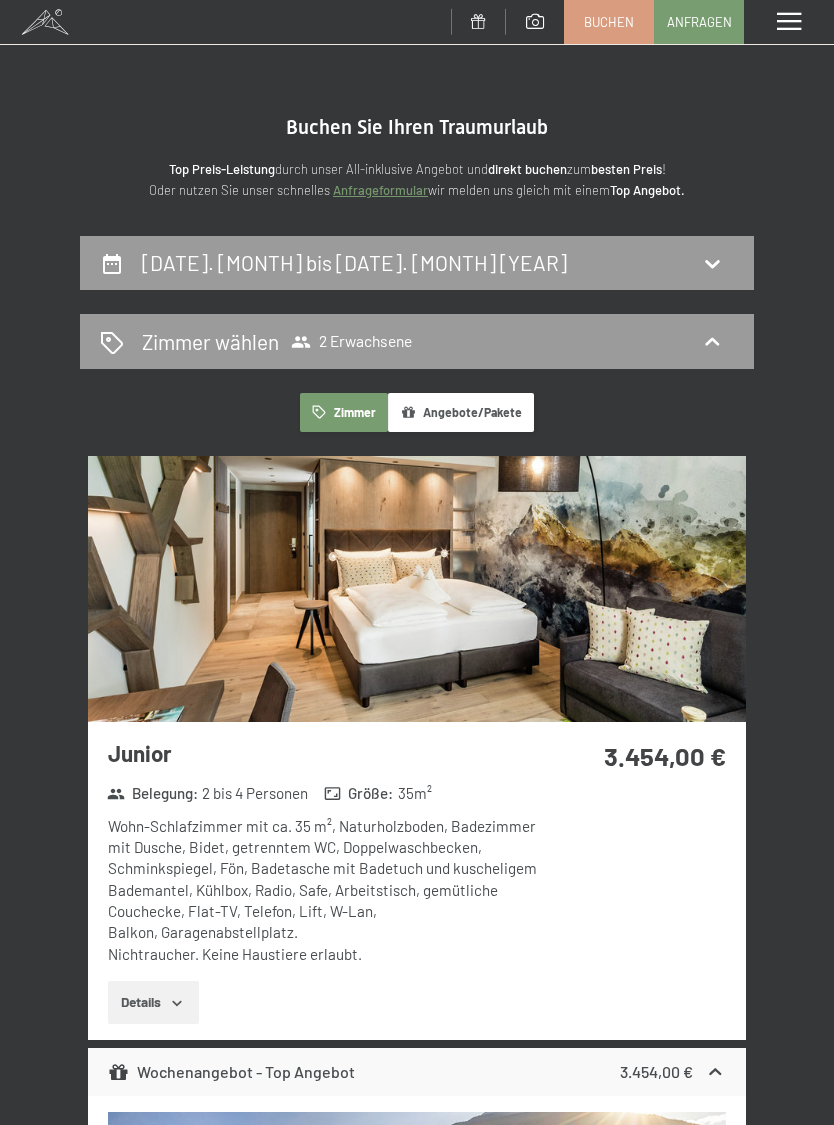click 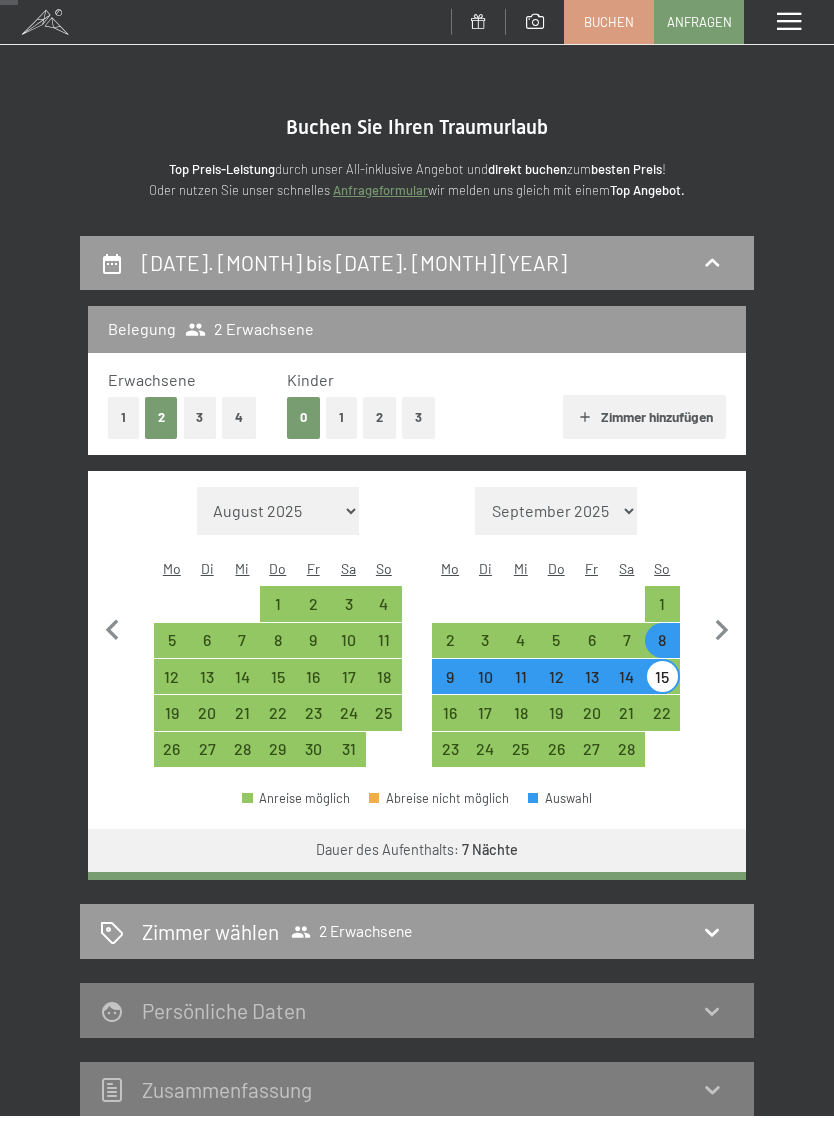scroll, scrollTop: 234, scrollLeft: 0, axis: vertical 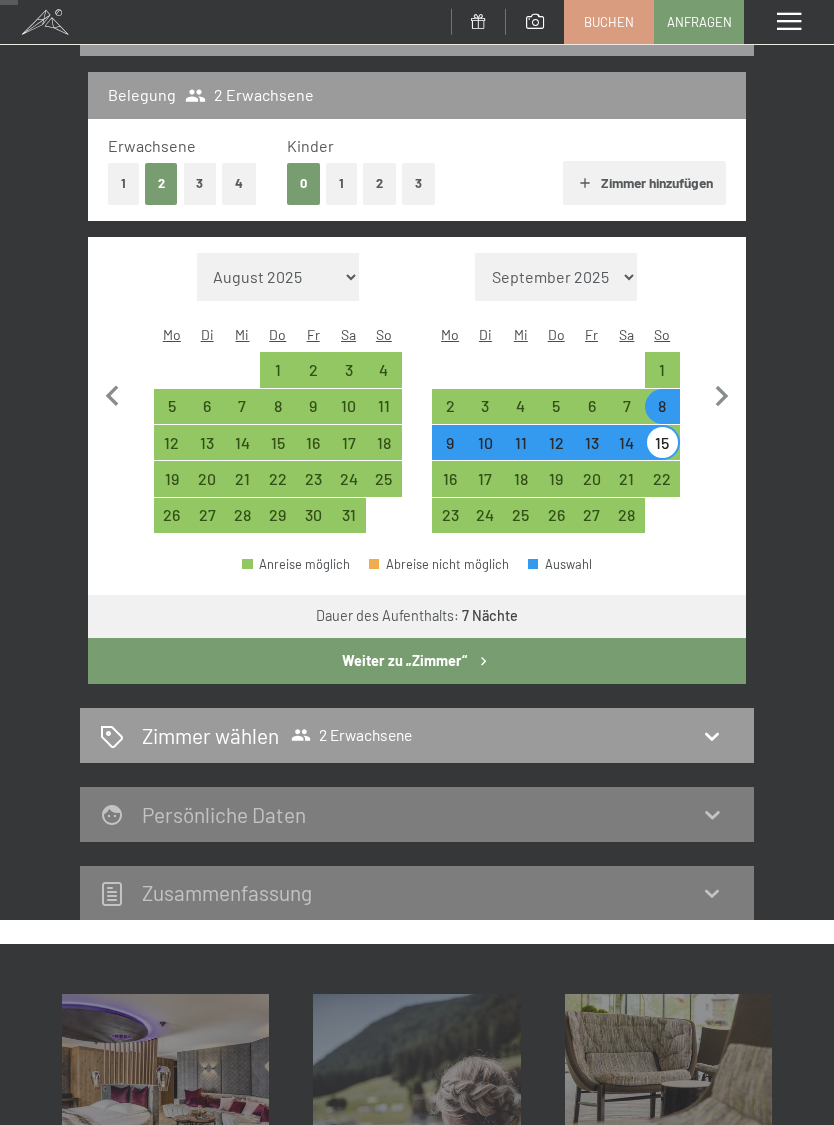 click on "1" at bounding box center [341, 183] 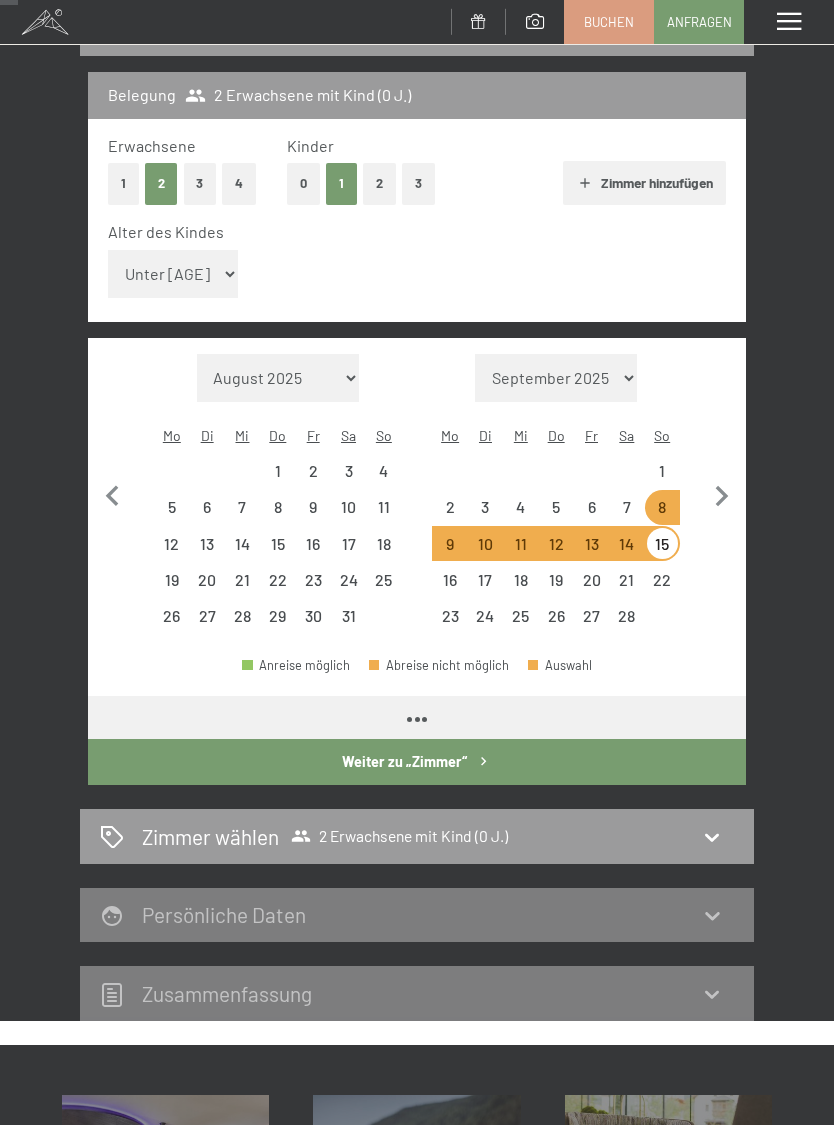 click on "Unter 1 Jahr 1 Jahr 2 Jahre 3 Jahre 4 Jahre 5 Jahre 6 Jahre 7 Jahre 8 Jahre 9 Jahre 10 Jahre 11 Jahre 12 Jahre 13 Jahre 14 Jahre 15 Jahre 16 Jahre 17 Jahre" at bounding box center [173, 274] 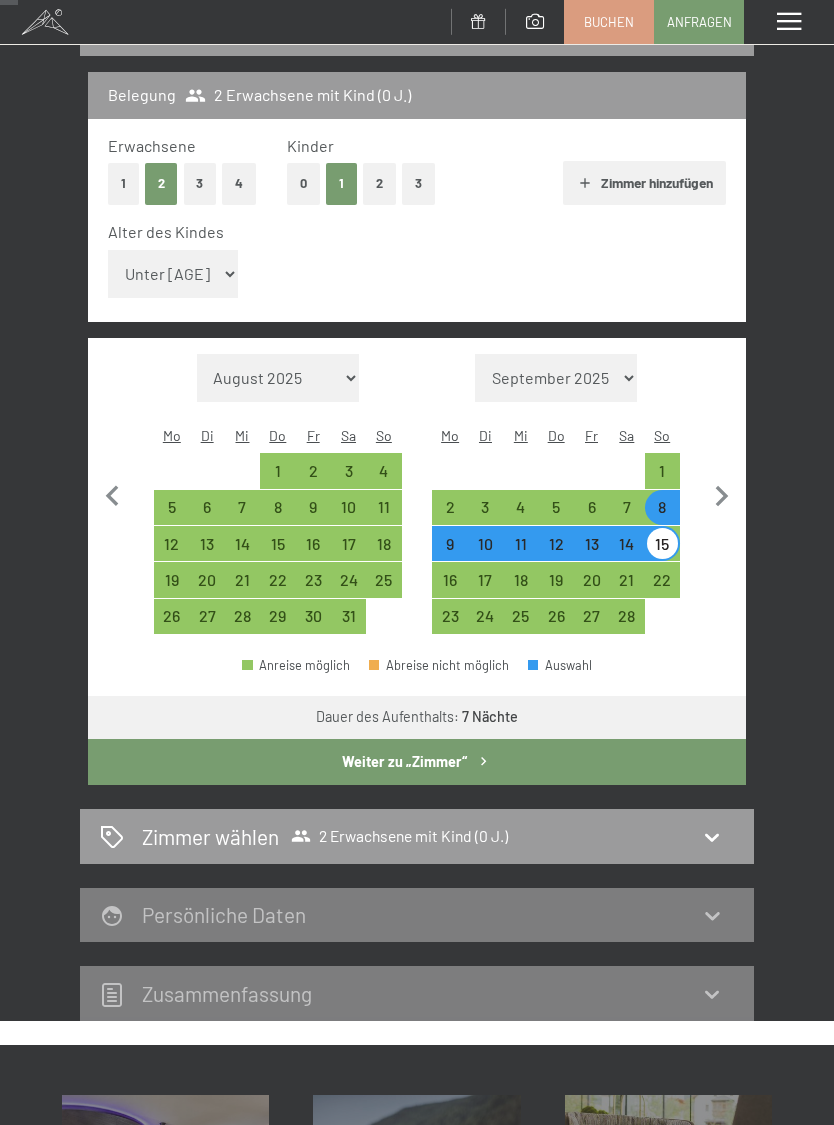 select on "10" 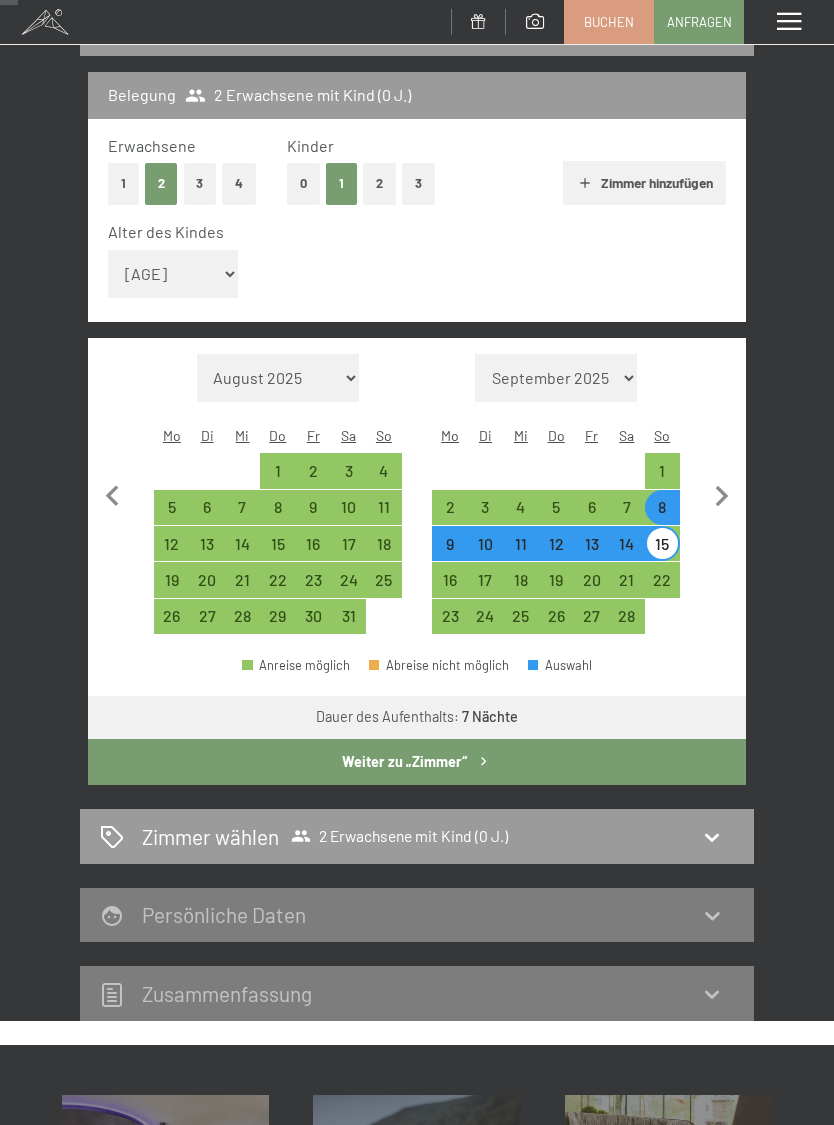 select on "2026-01-01" 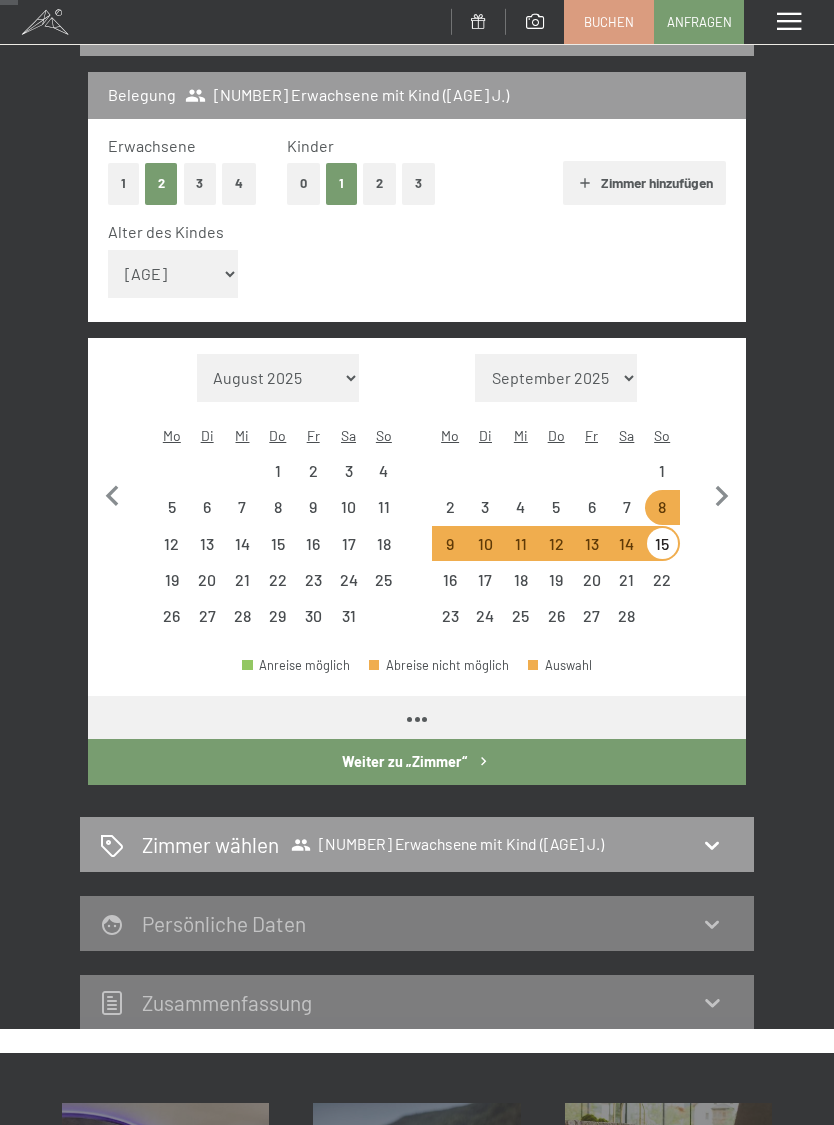 select on "2026-01-01" 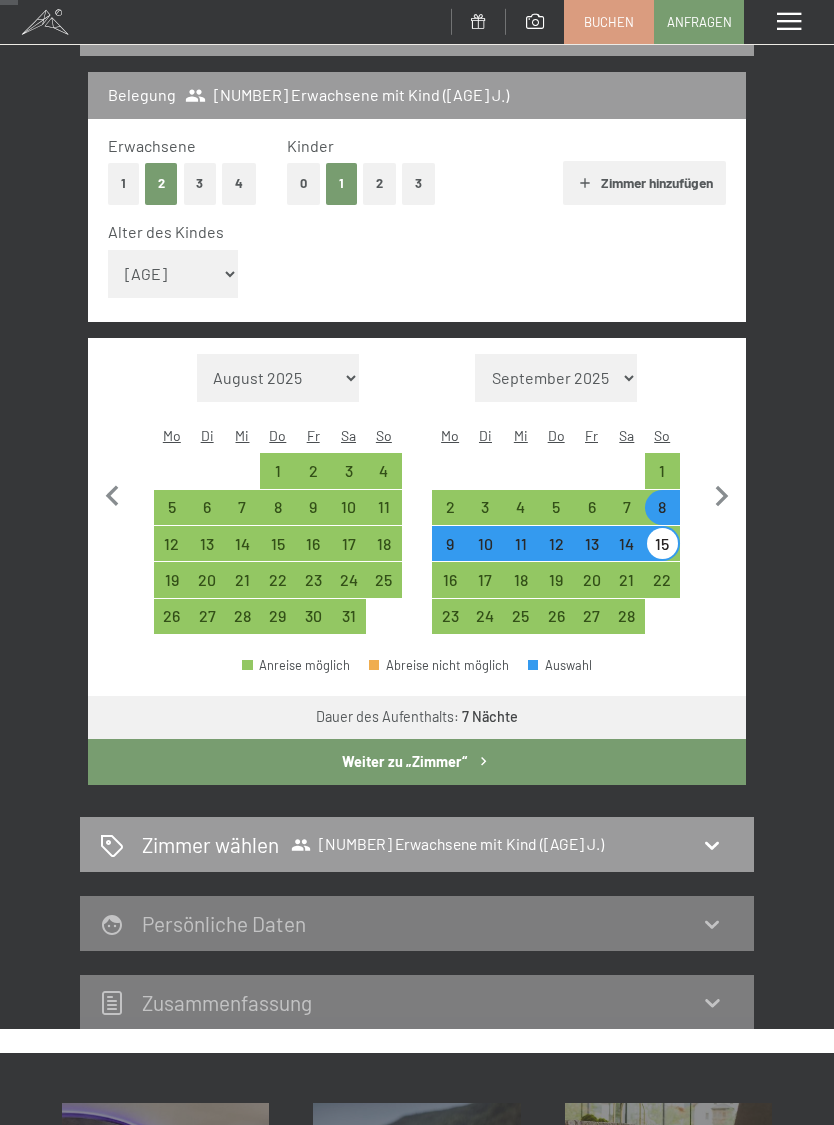 click on "8" at bounding box center (662, 514) 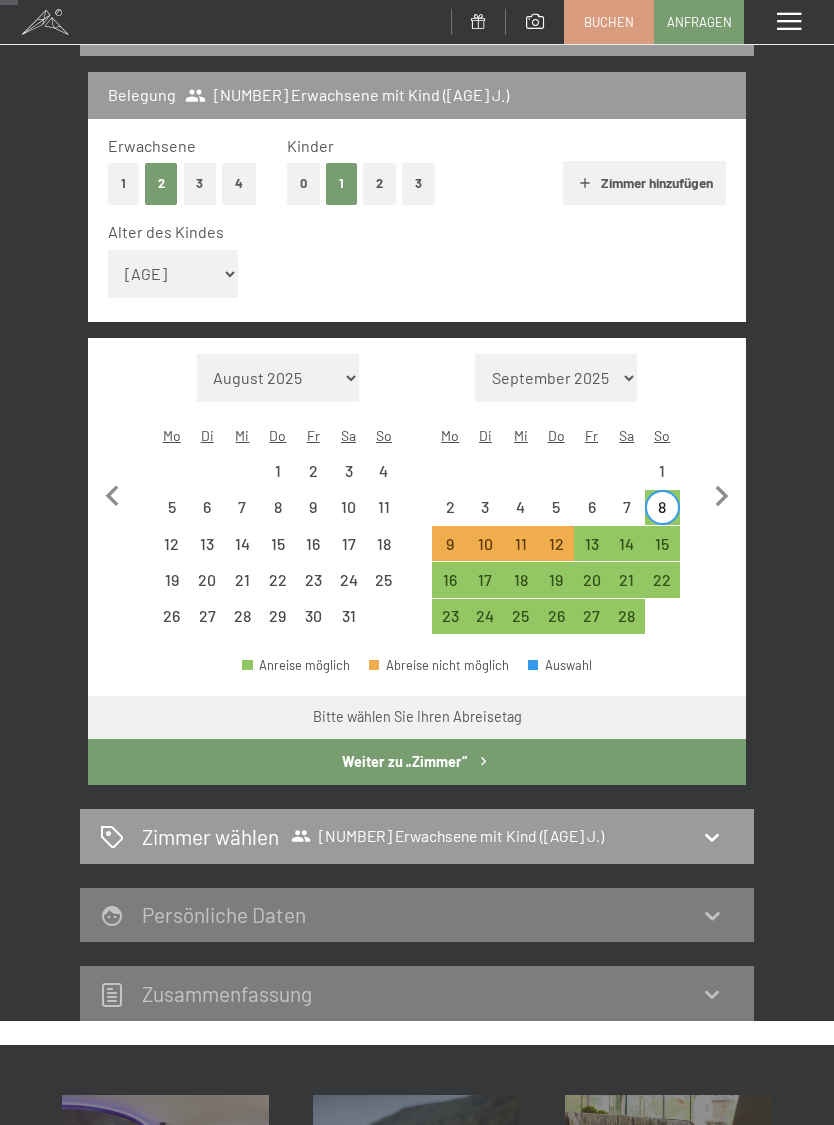 click on "15" at bounding box center (662, 551) 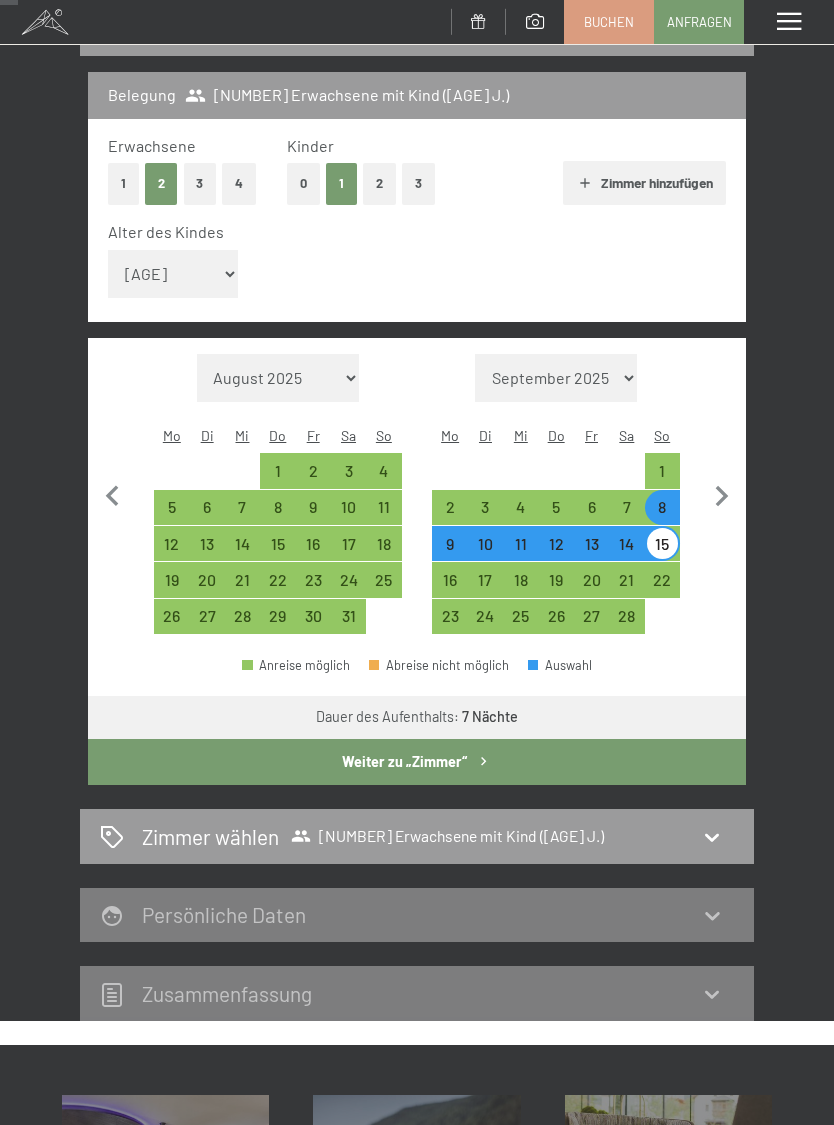 click on "Weiter zu „Zimmer“" at bounding box center (417, 762) 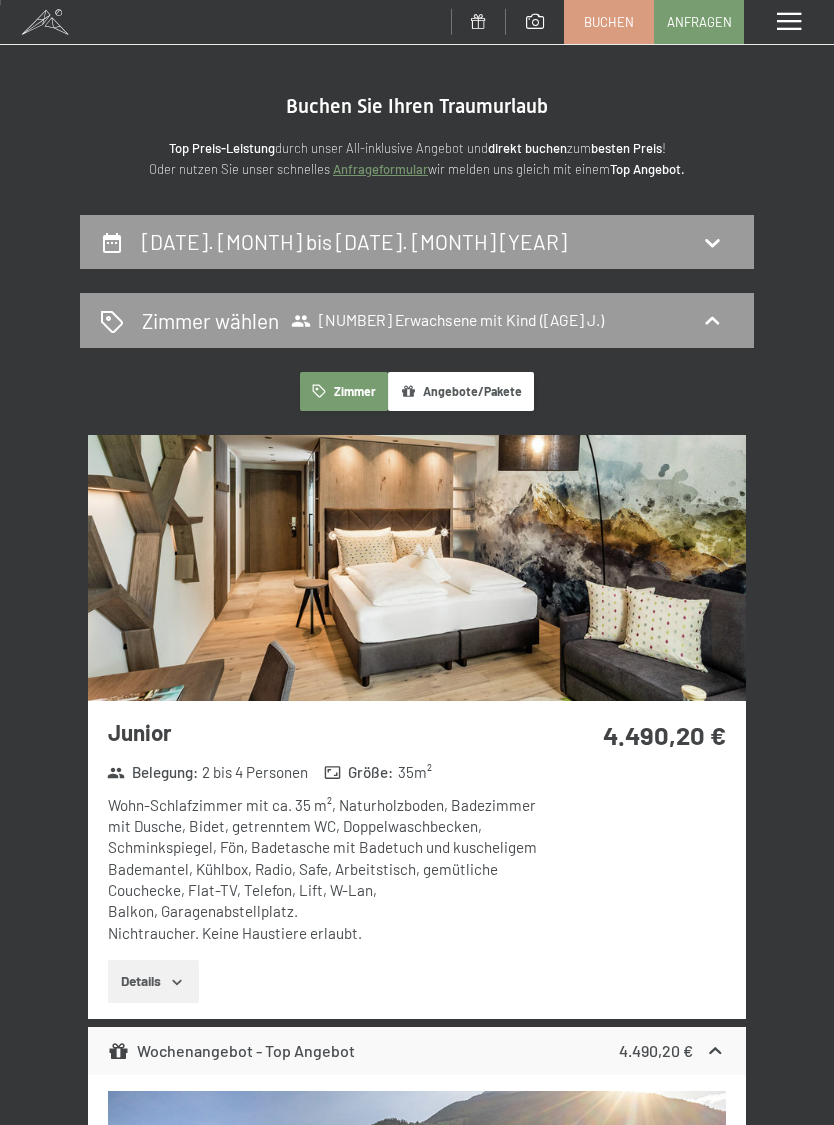 scroll, scrollTop: 0, scrollLeft: 0, axis: both 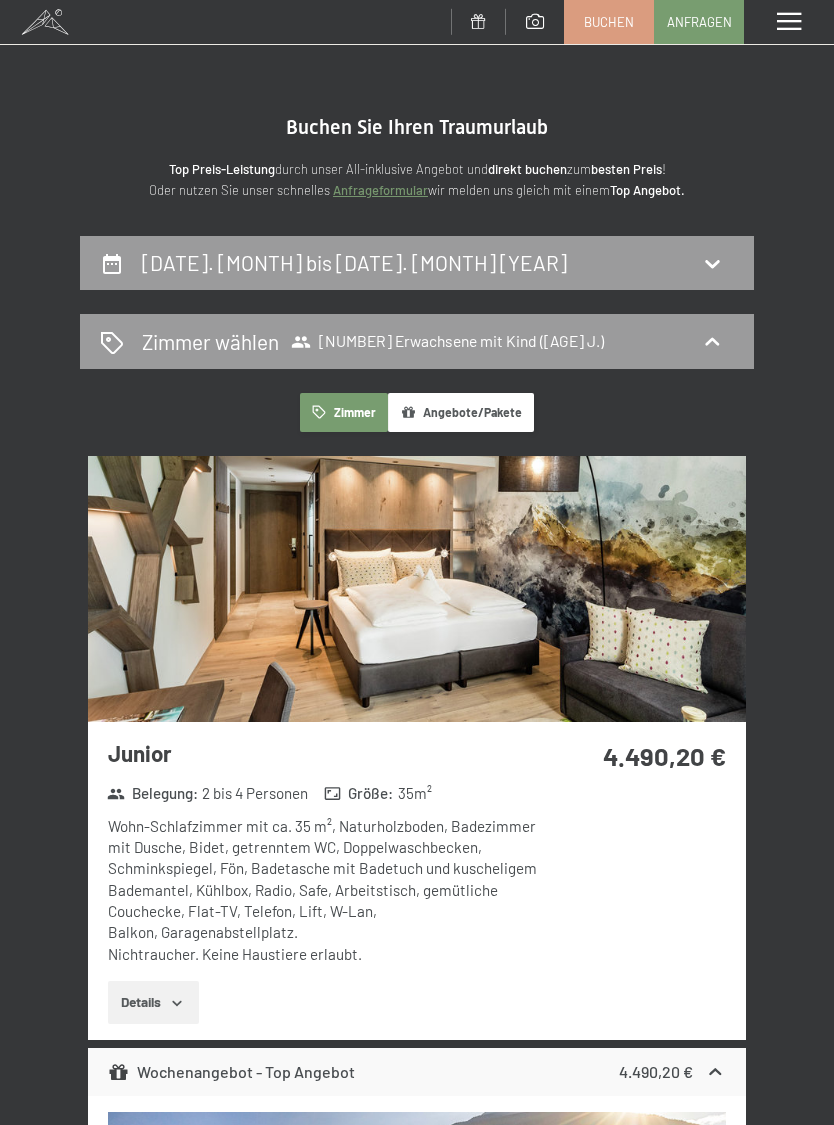 click 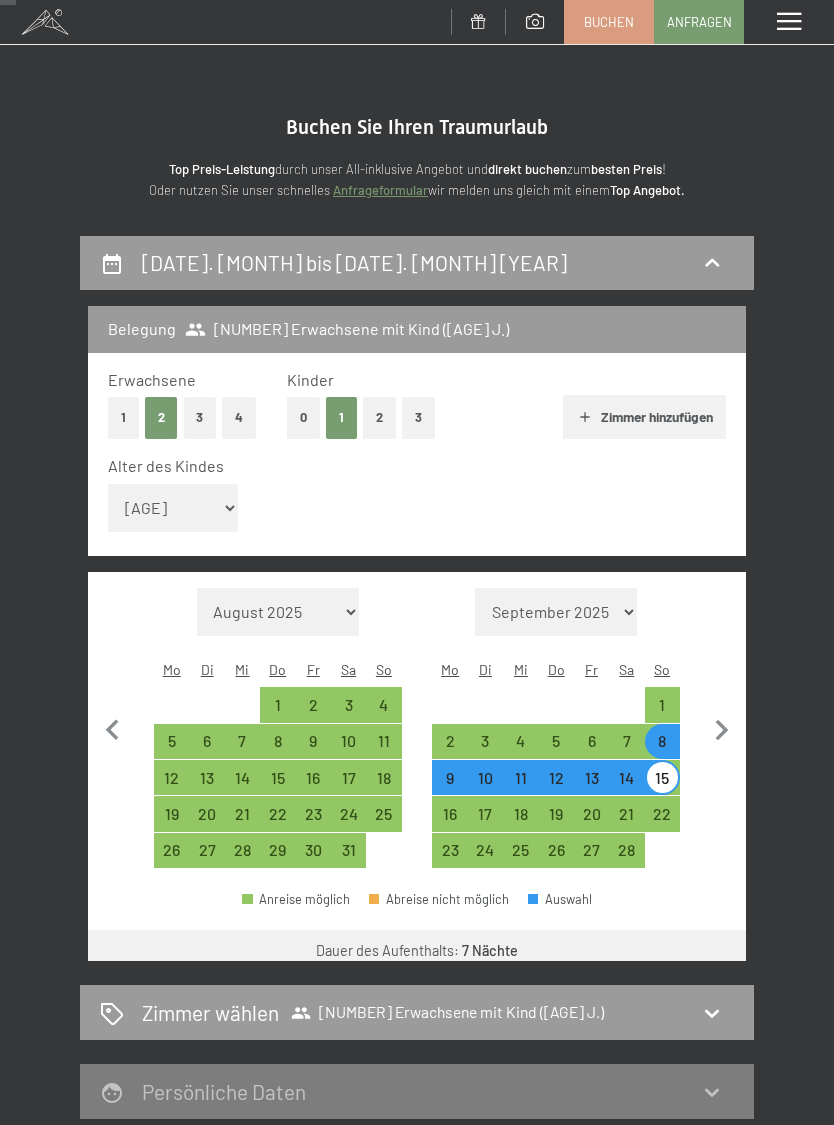 scroll, scrollTop: 234, scrollLeft: 0, axis: vertical 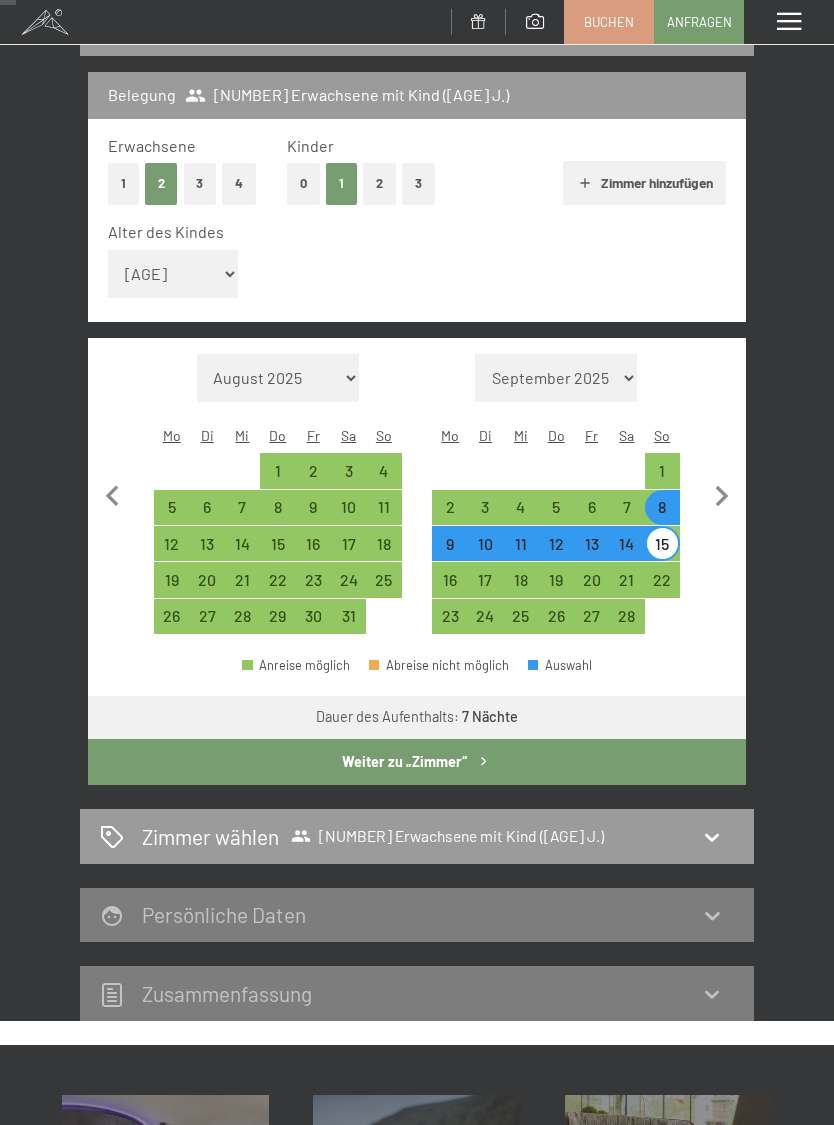 click on "15" at bounding box center (662, 551) 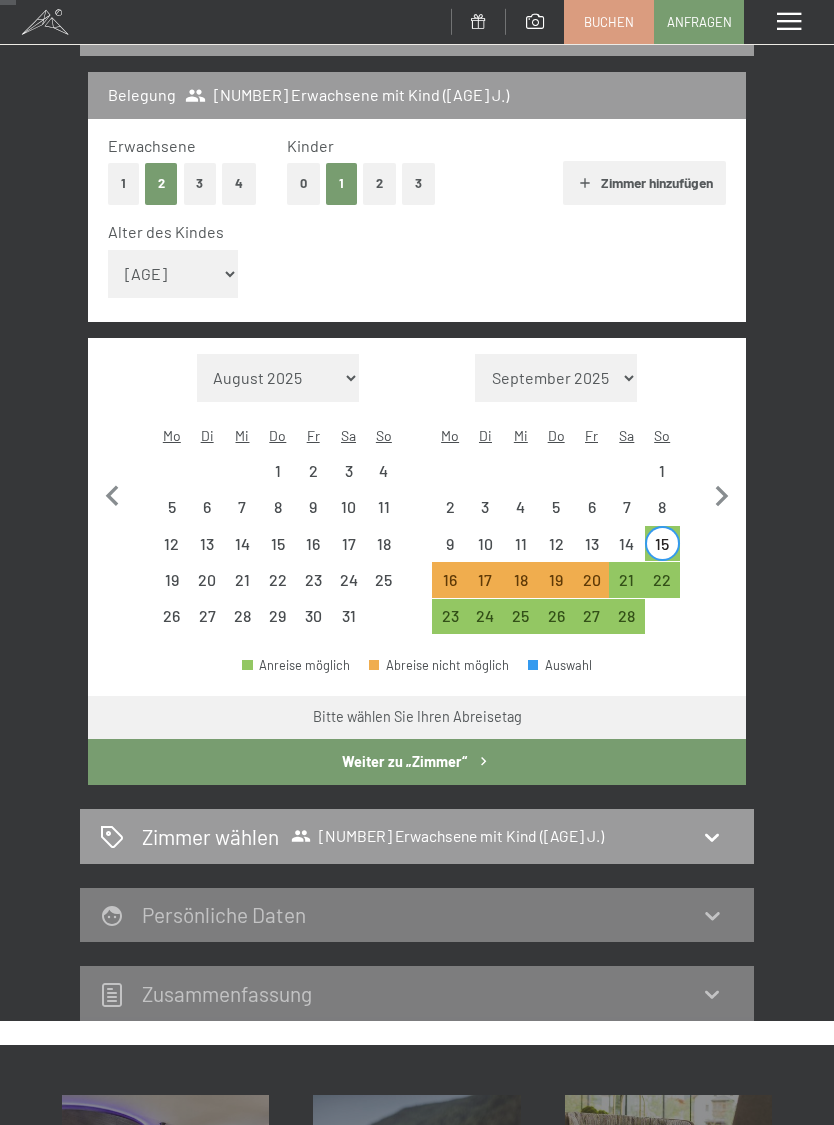 click on "22" at bounding box center (662, 587) 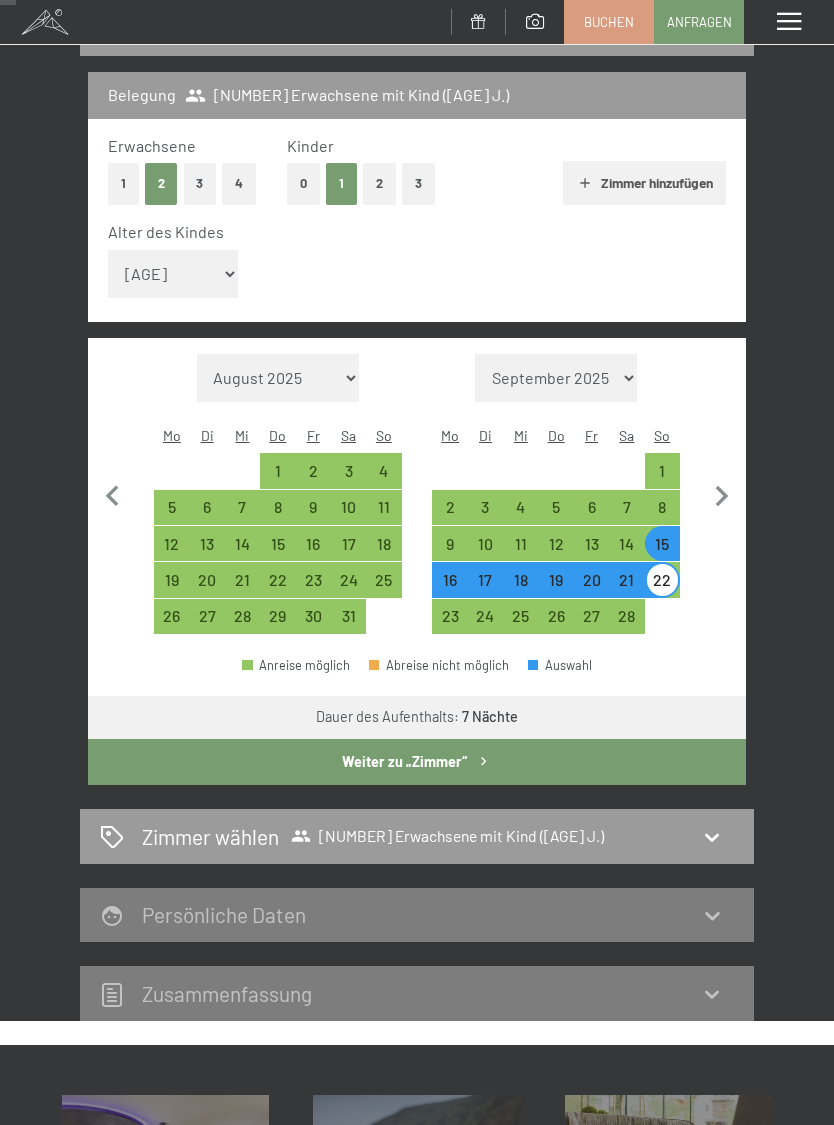 click on "Weiter zu „Zimmer“" at bounding box center (417, 762) 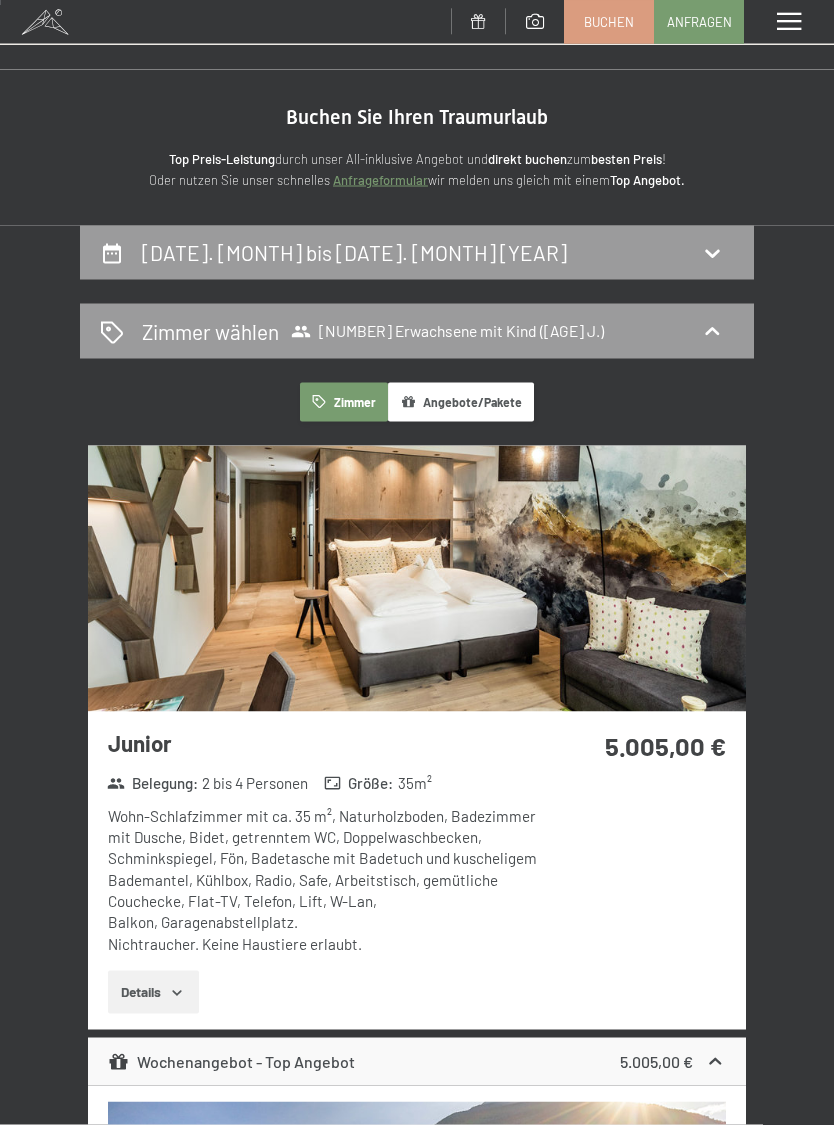 scroll, scrollTop: 0, scrollLeft: 0, axis: both 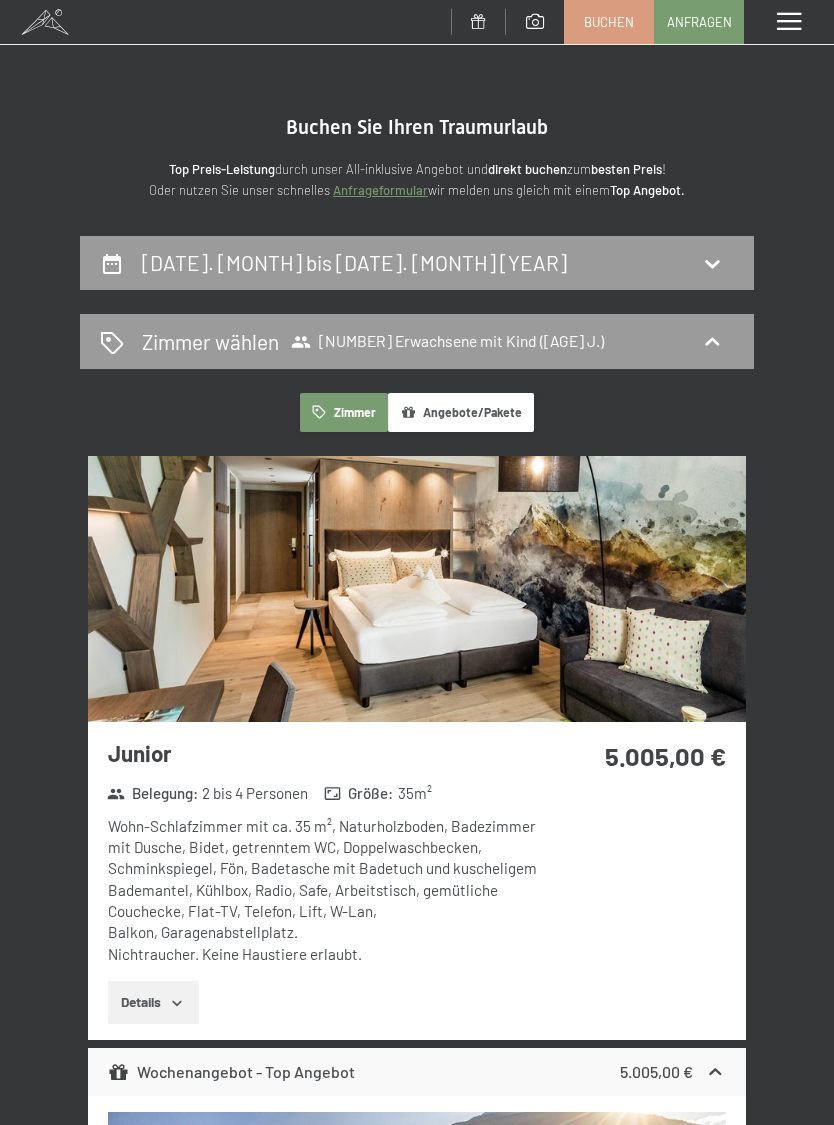 click on "15. Februar bis 22. Februar 2026" at bounding box center (417, 262) 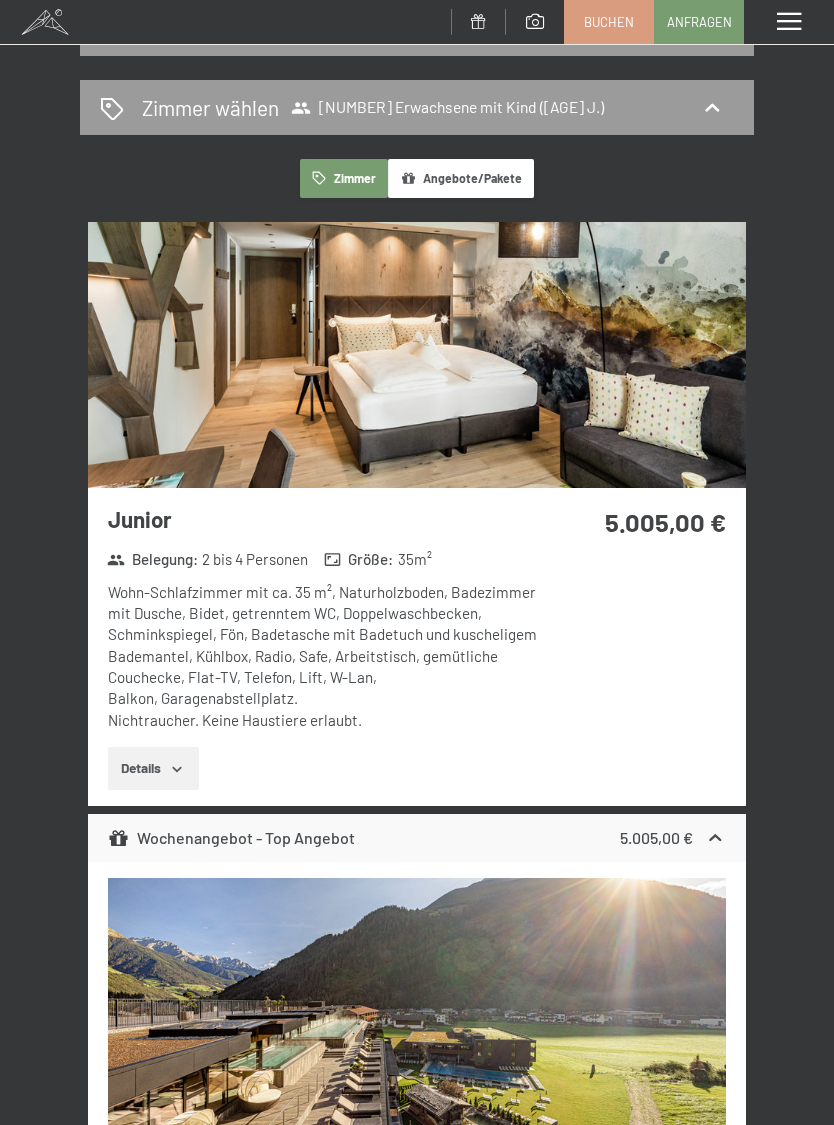 select on "10" 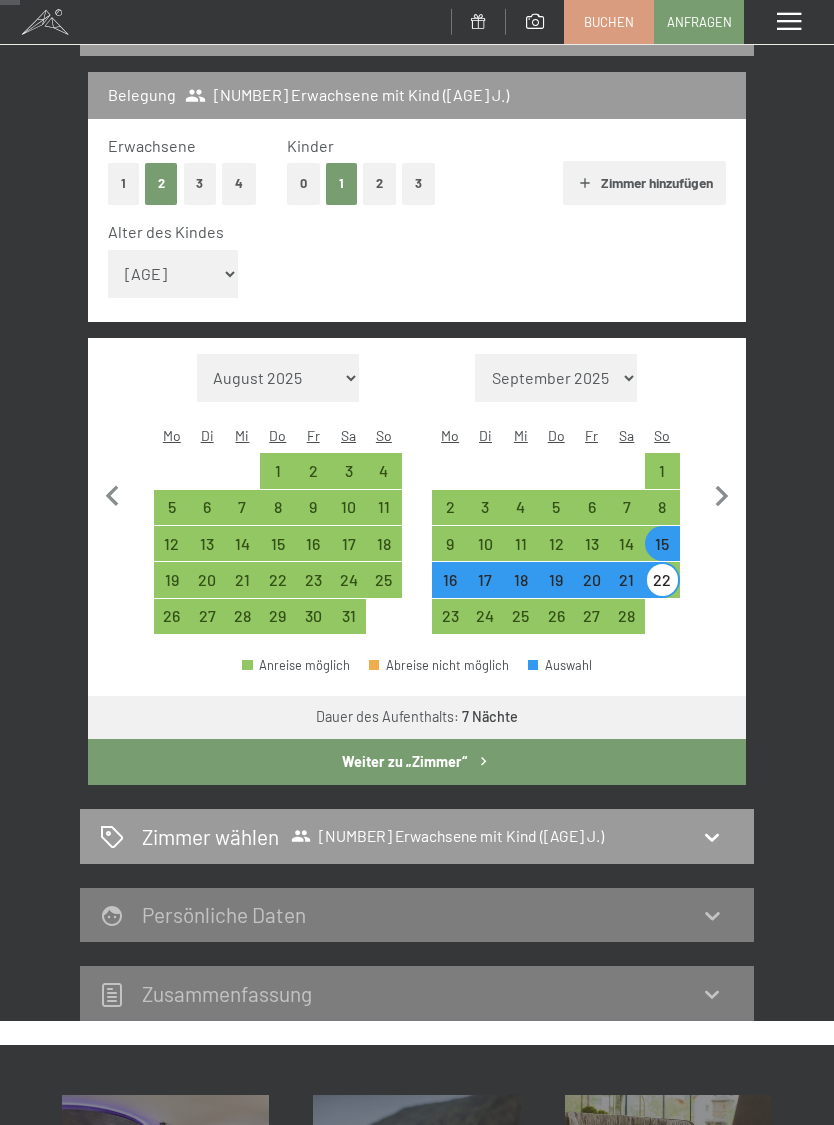 click on "7" at bounding box center [626, 514] 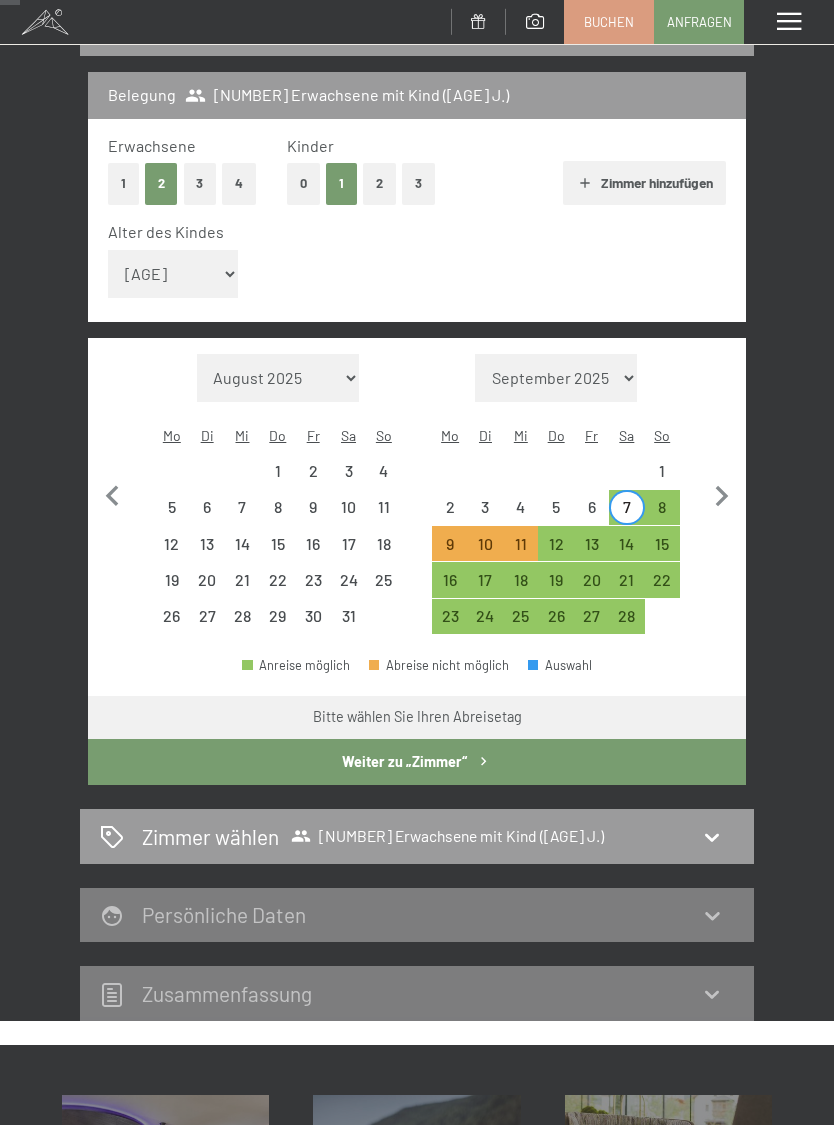 click on "14" at bounding box center [626, 551] 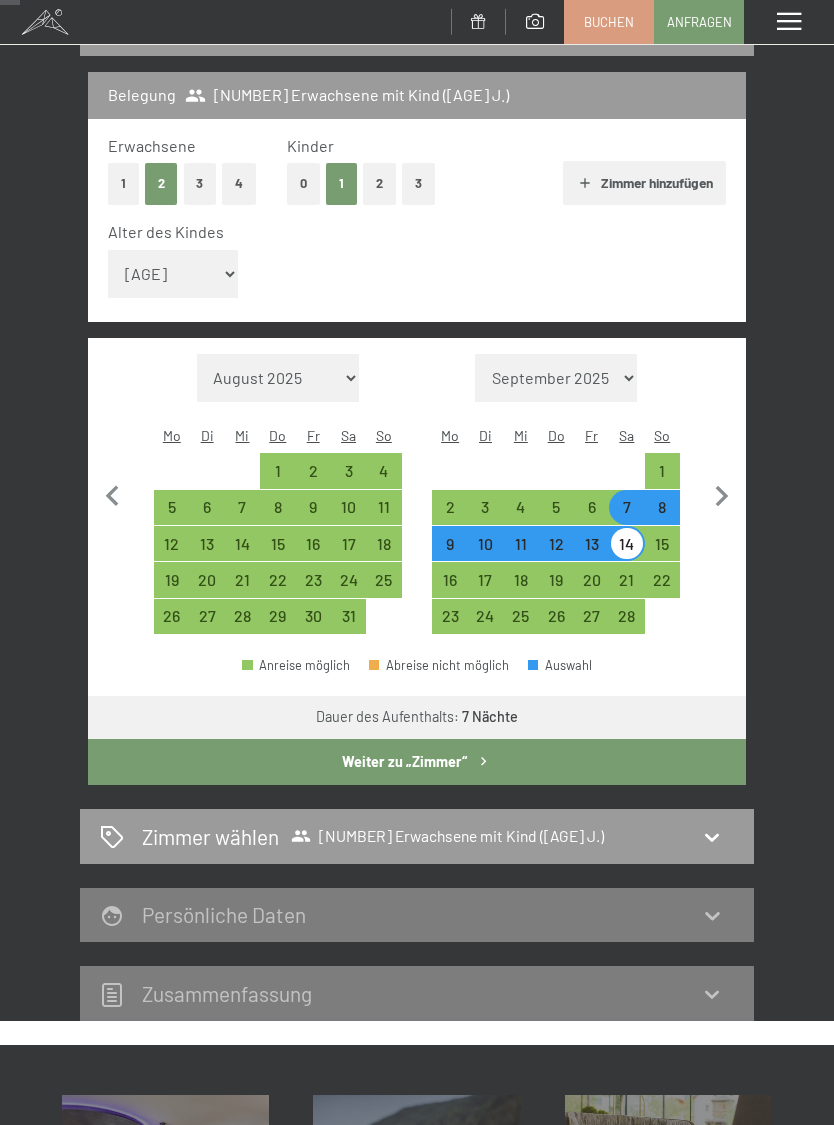 click on "Weiter zu „Zimmer“" at bounding box center (417, 762) 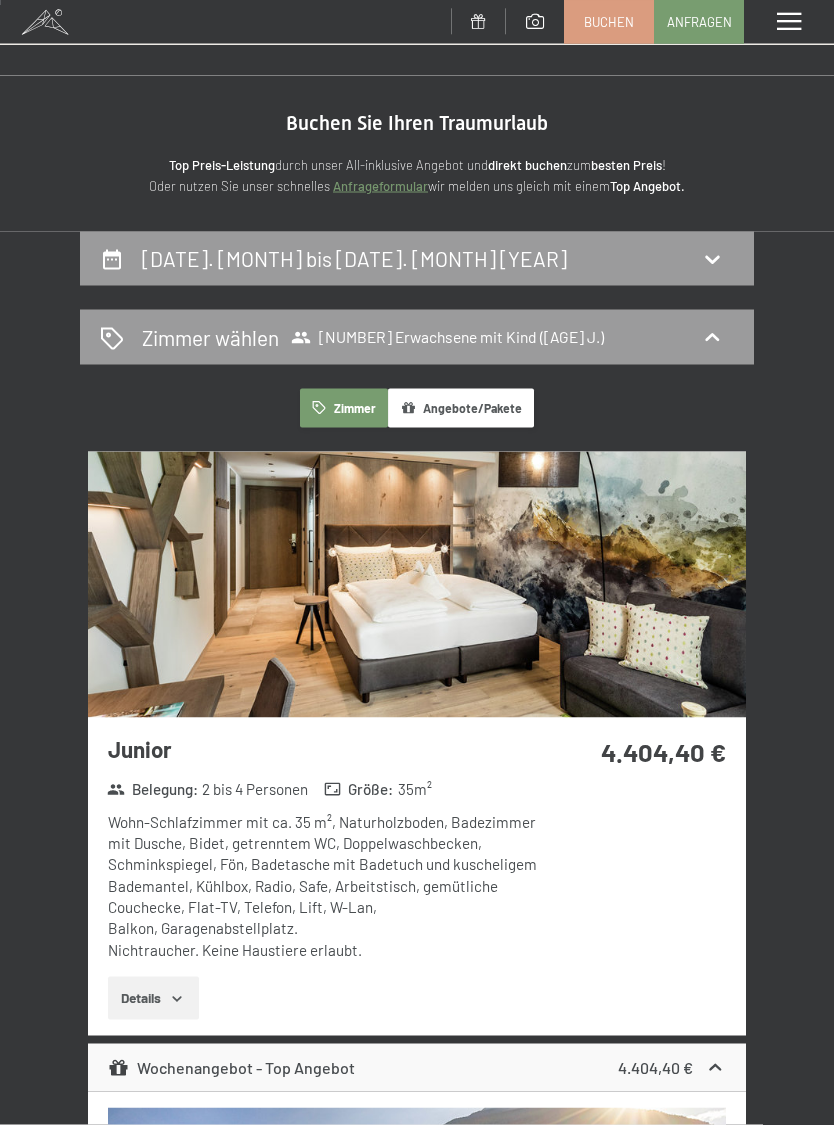 scroll, scrollTop: 0, scrollLeft: 0, axis: both 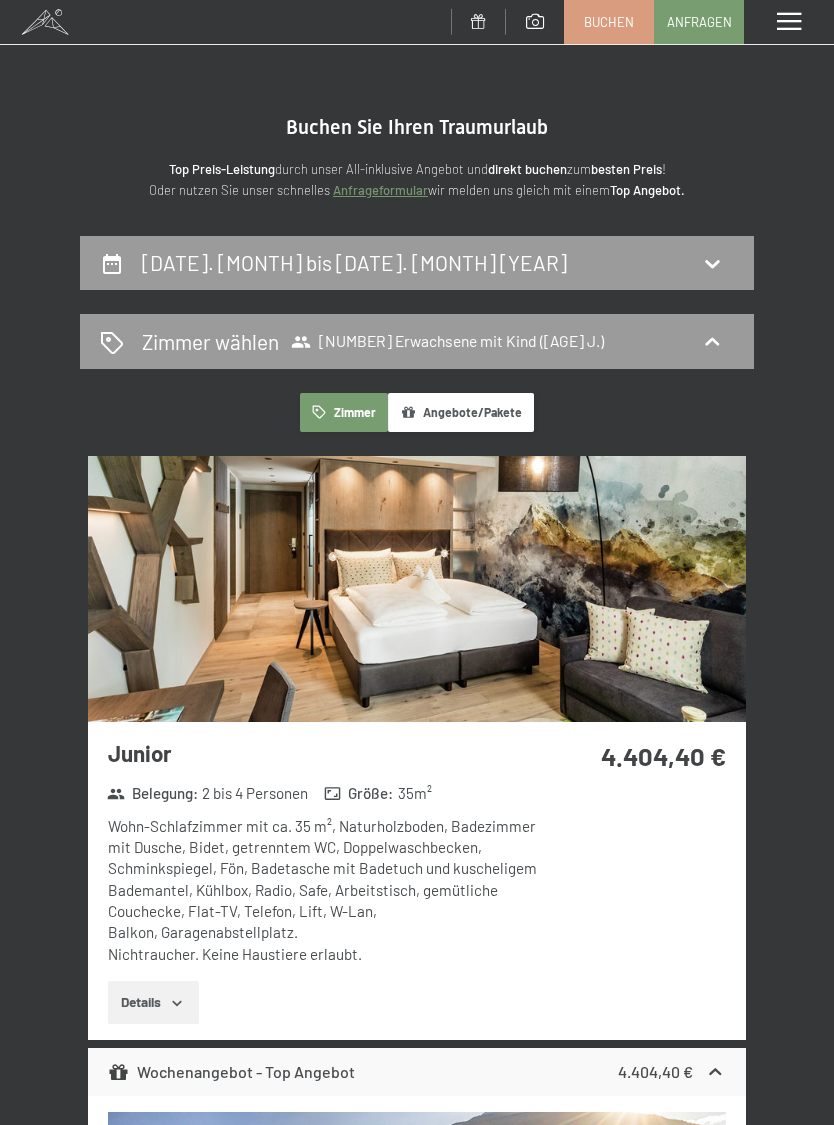 click on "Anfragen" at bounding box center (699, 22) 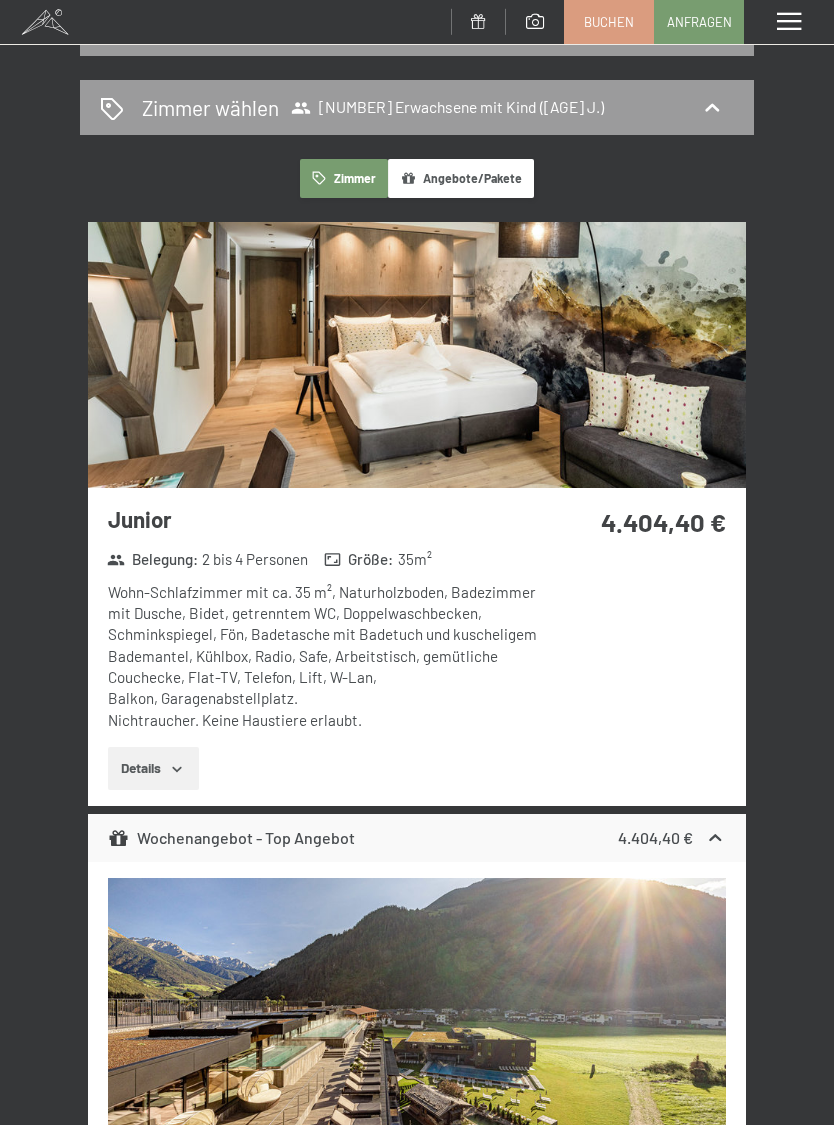 select on "10" 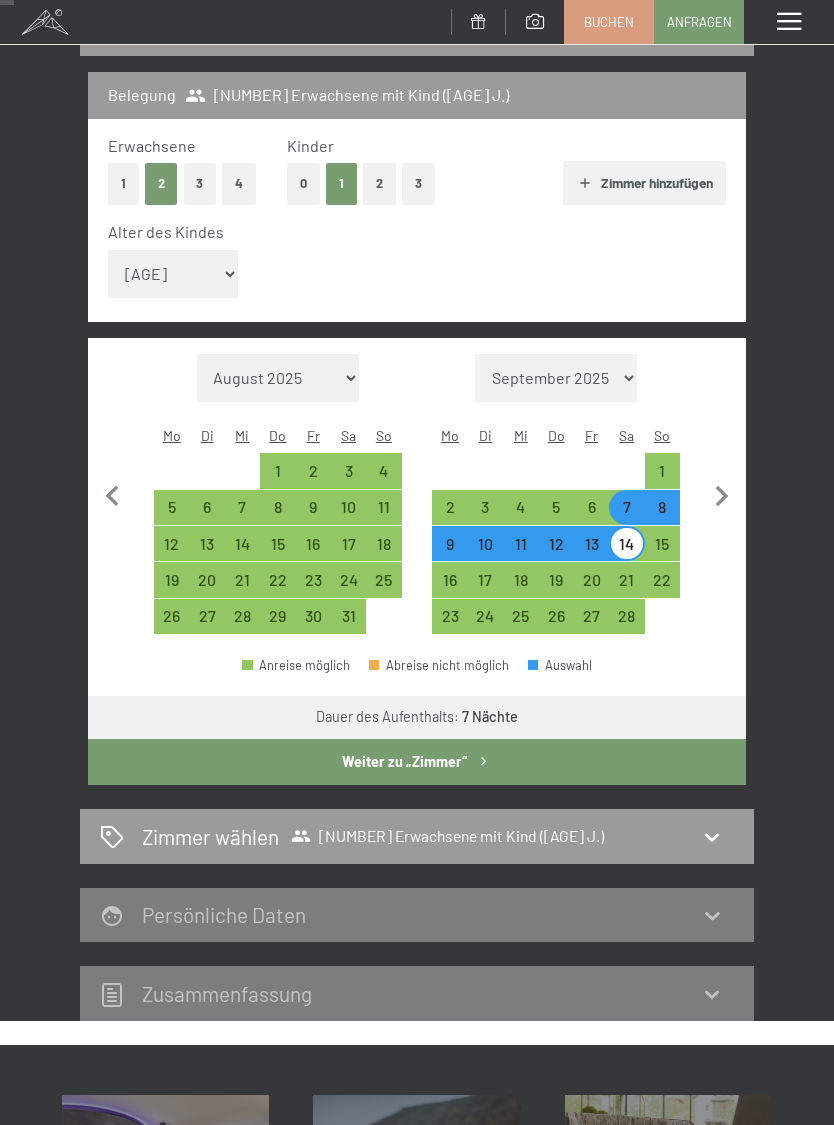 click on "14" at bounding box center [626, 551] 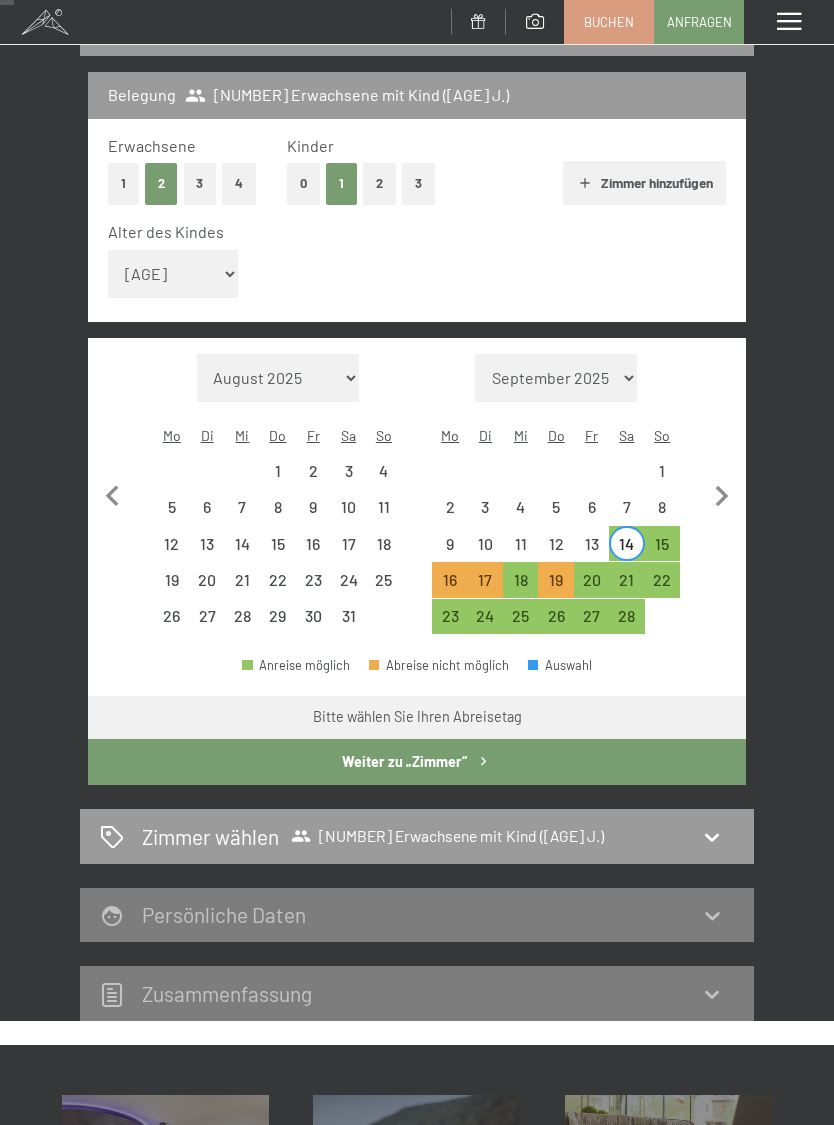 click on "21" at bounding box center (626, 587) 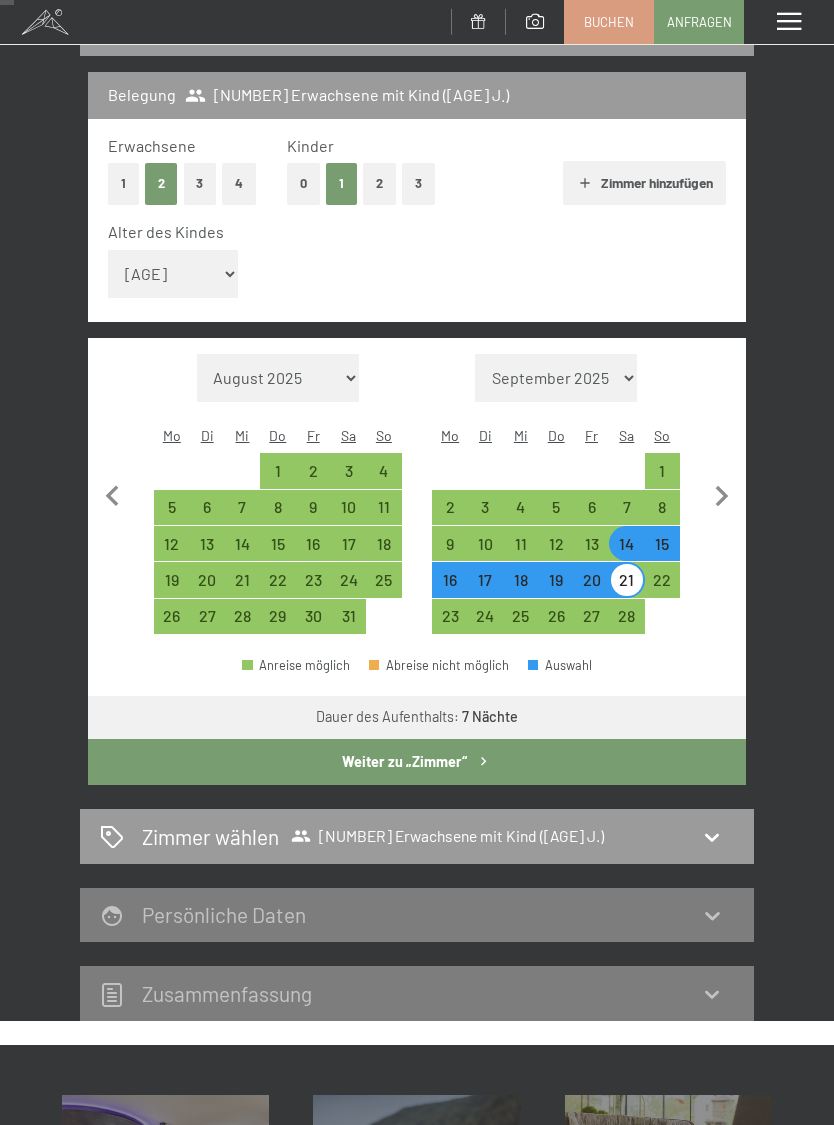 click on "Weiter zu „Zimmer“" at bounding box center (417, 762) 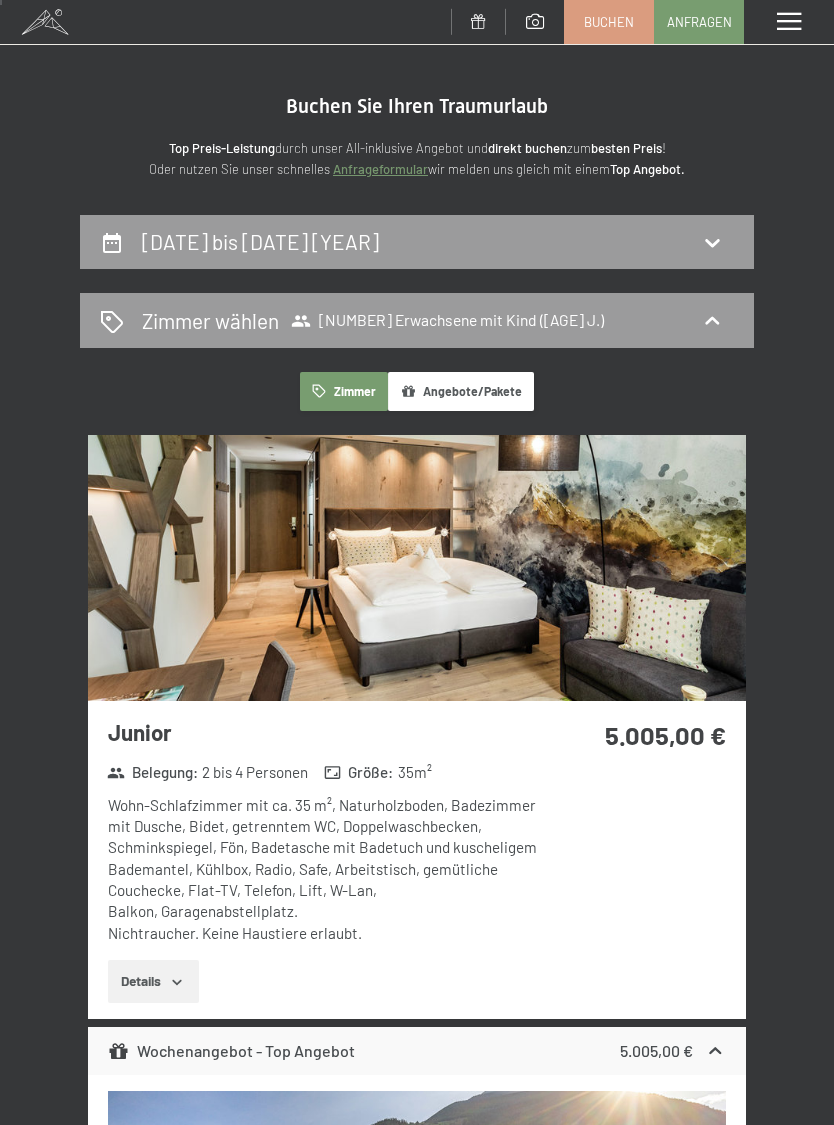 scroll, scrollTop: 19, scrollLeft: 0, axis: vertical 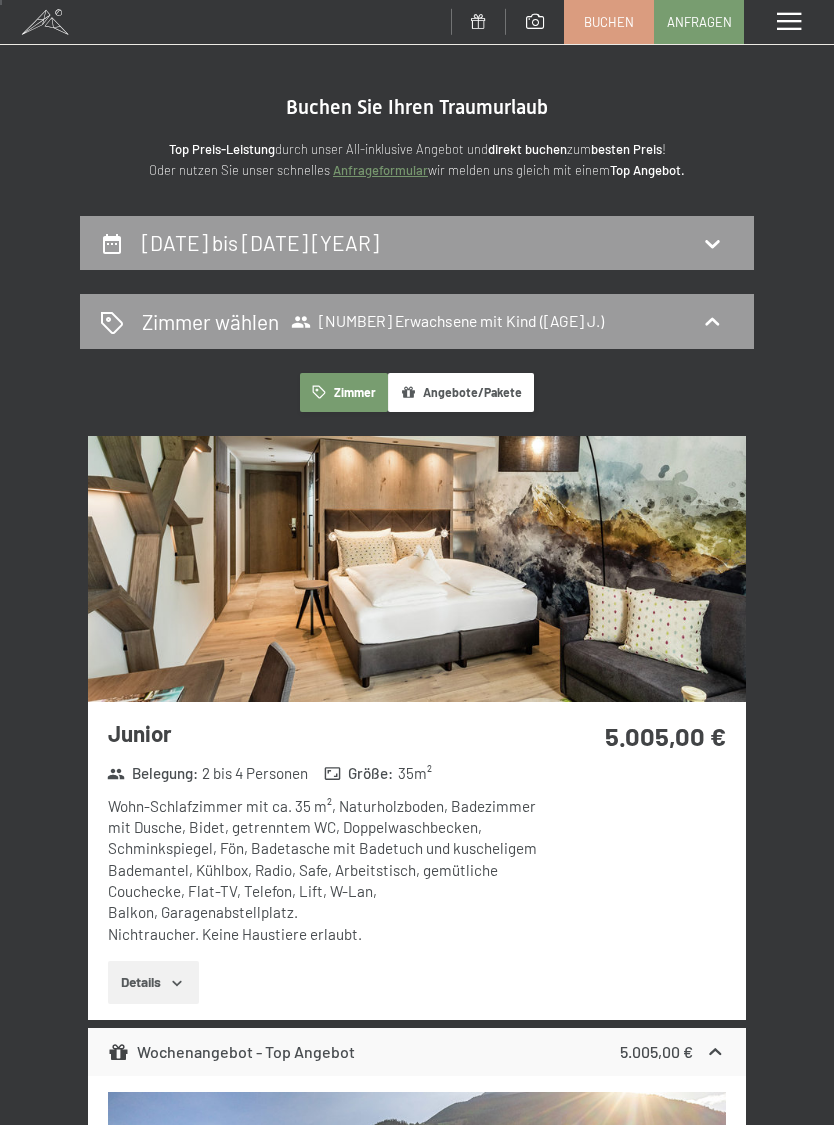click 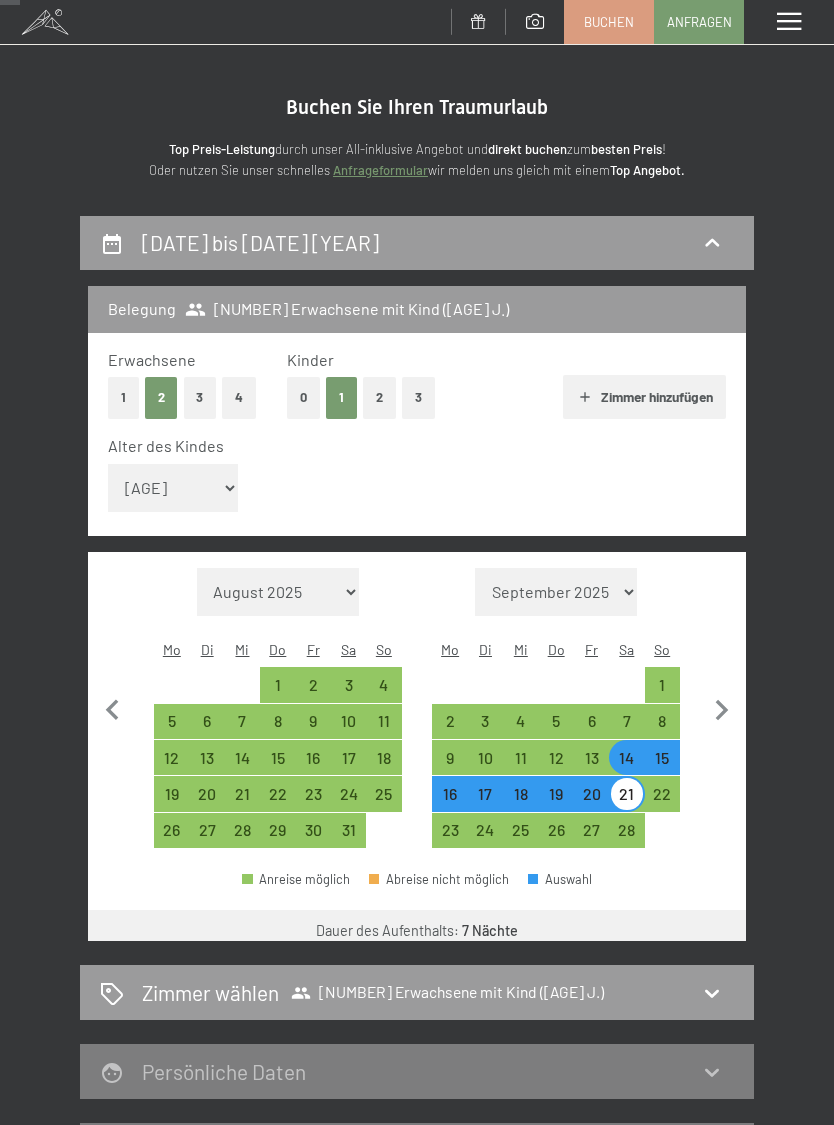 scroll, scrollTop: 234, scrollLeft: 0, axis: vertical 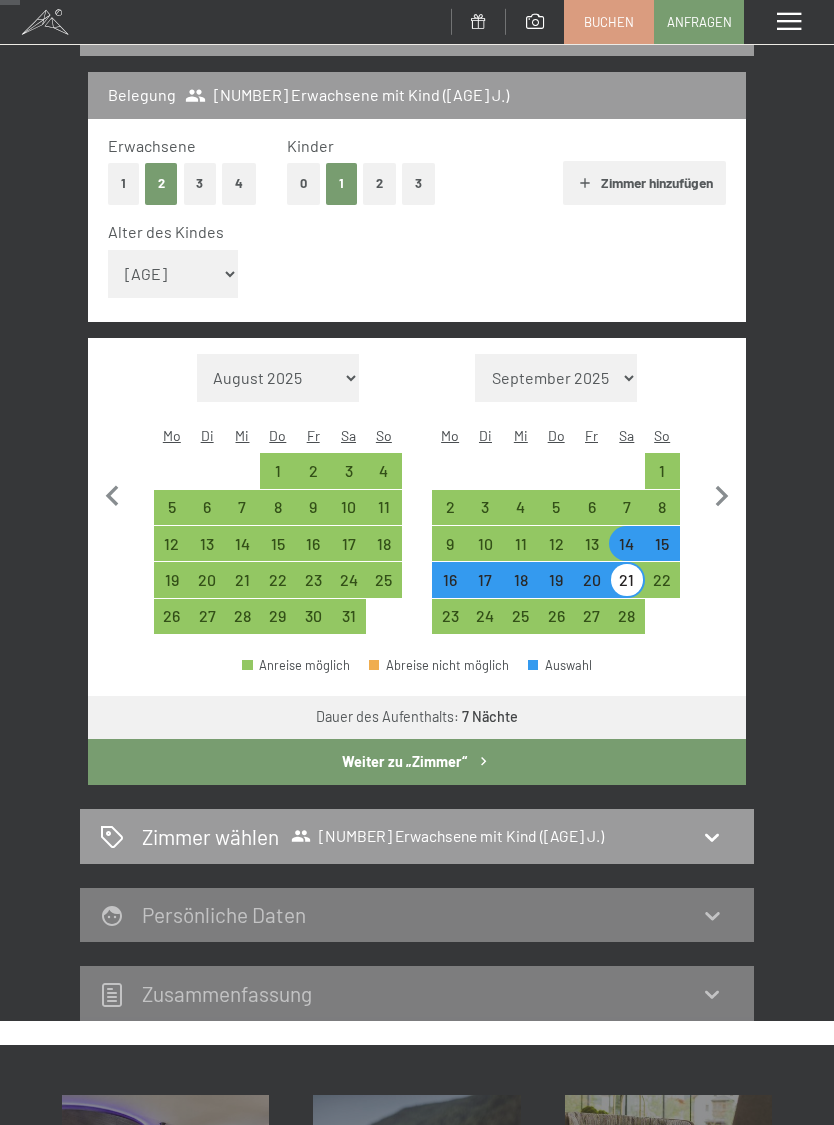 click on "5" at bounding box center (555, 514) 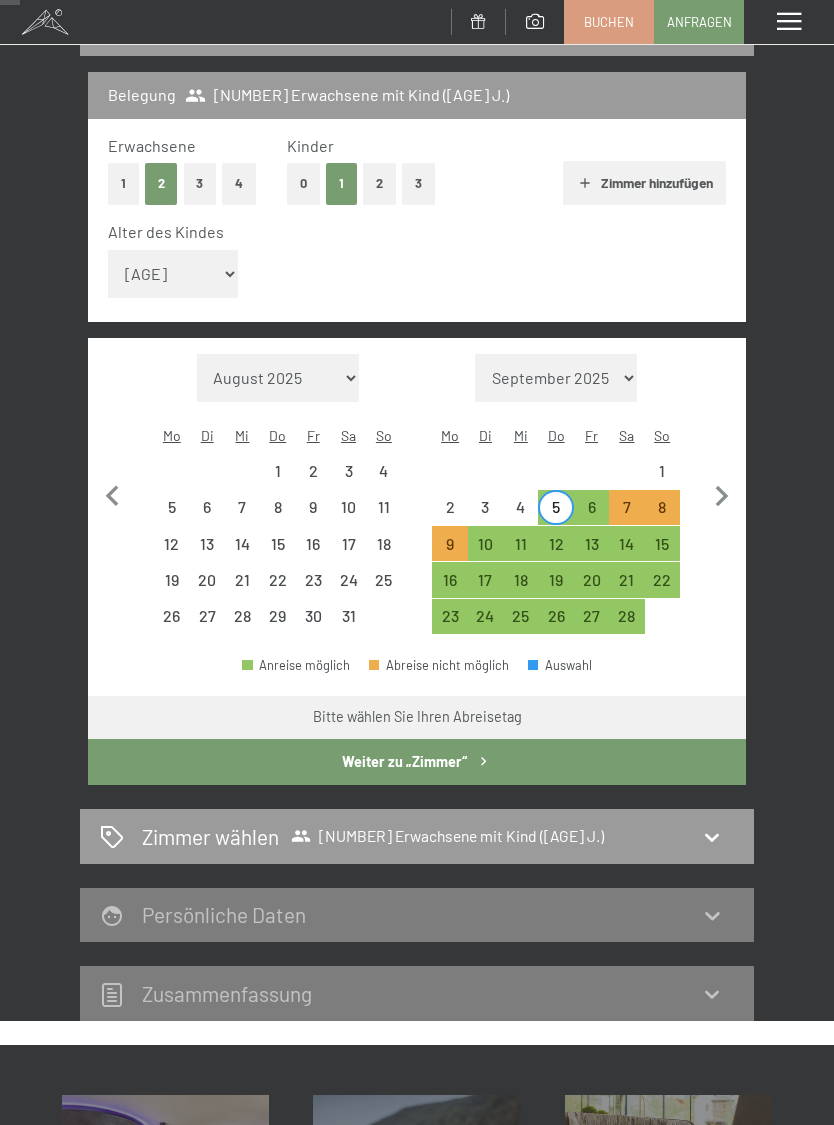 click on "12" at bounding box center (555, 551) 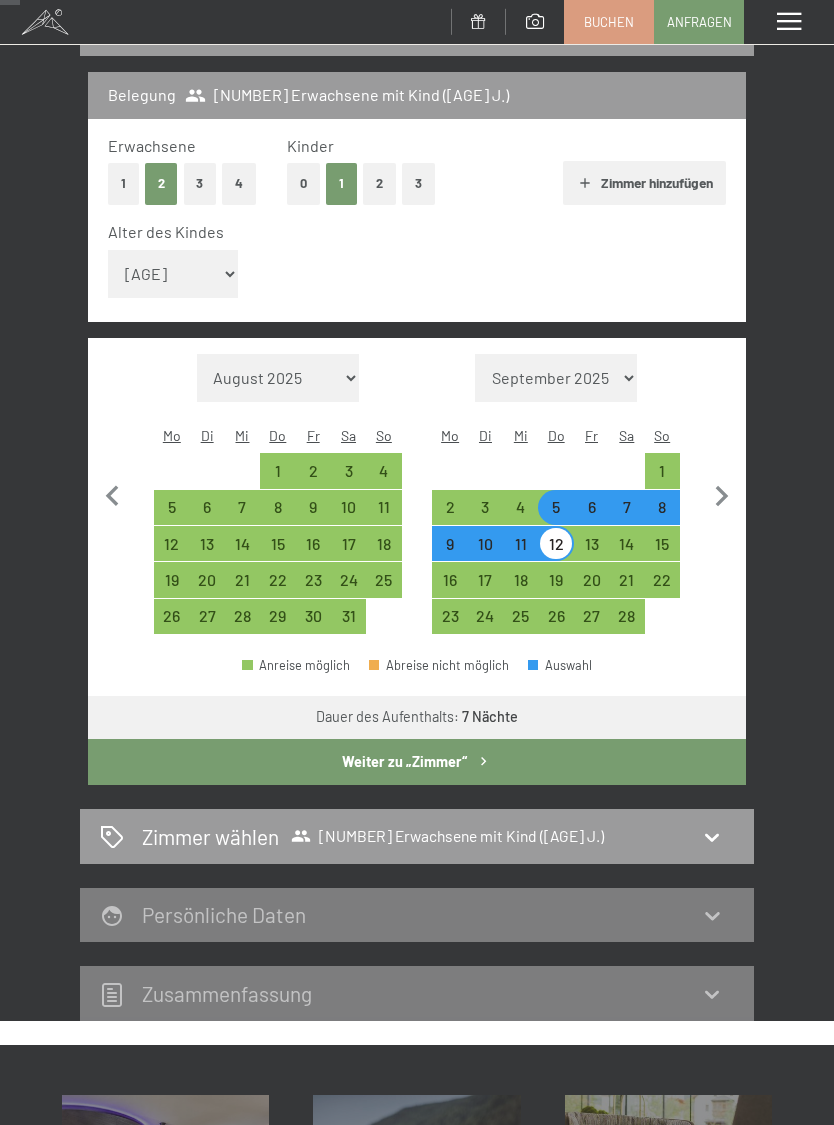 click on "Weiter zu „Zimmer“" at bounding box center (417, 762) 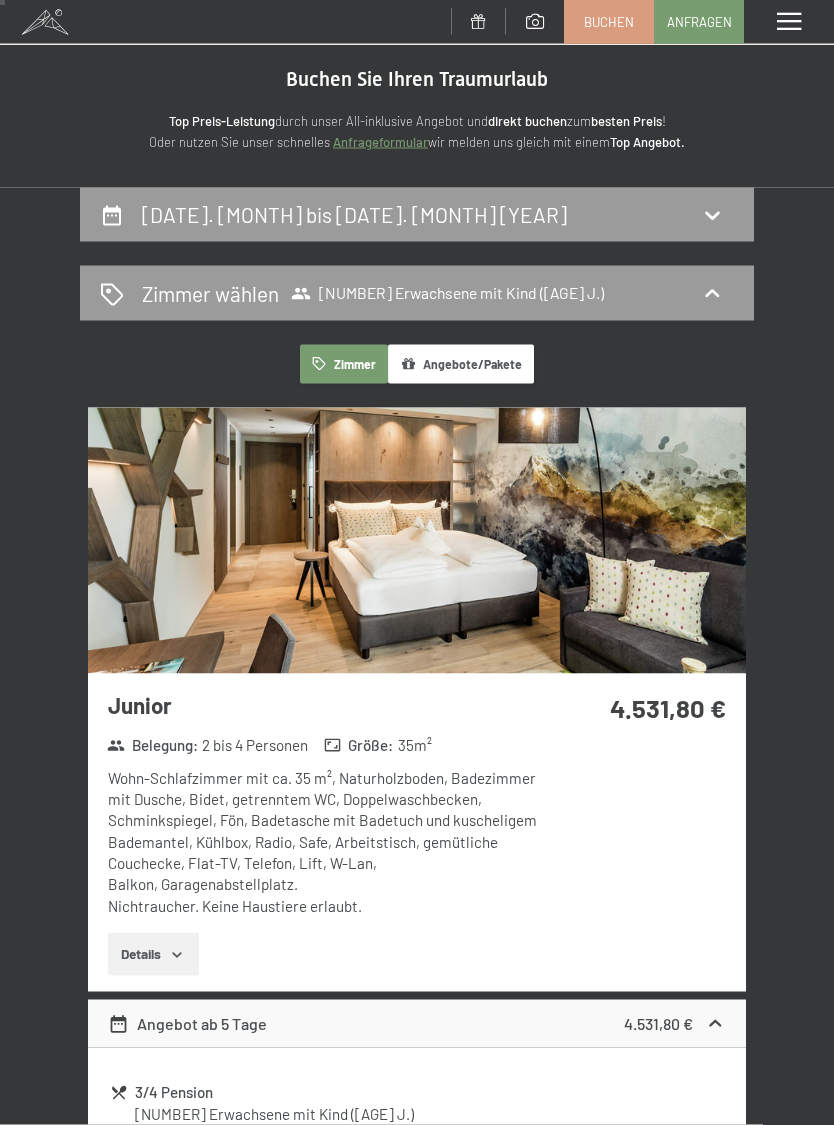 scroll, scrollTop: 0, scrollLeft: 0, axis: both 